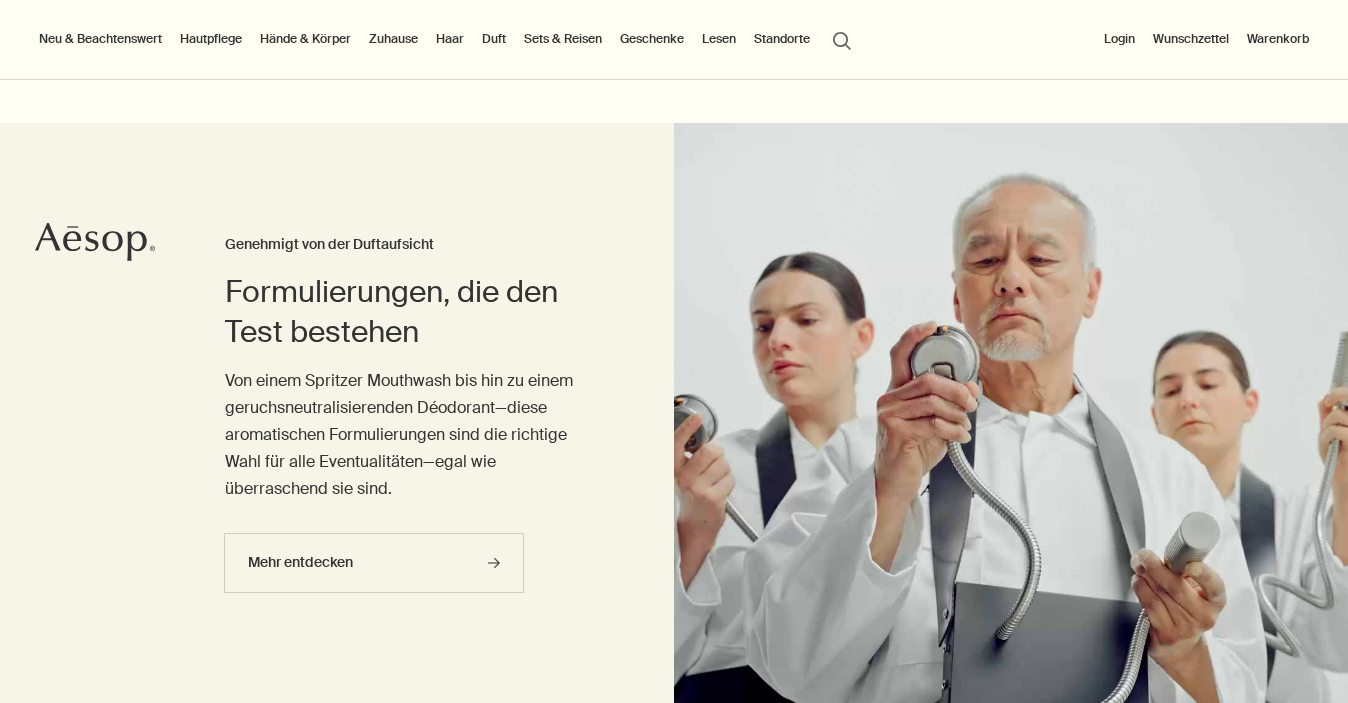 scroll, scrollTop: 53, scrollLeft: 0, axis: vertical 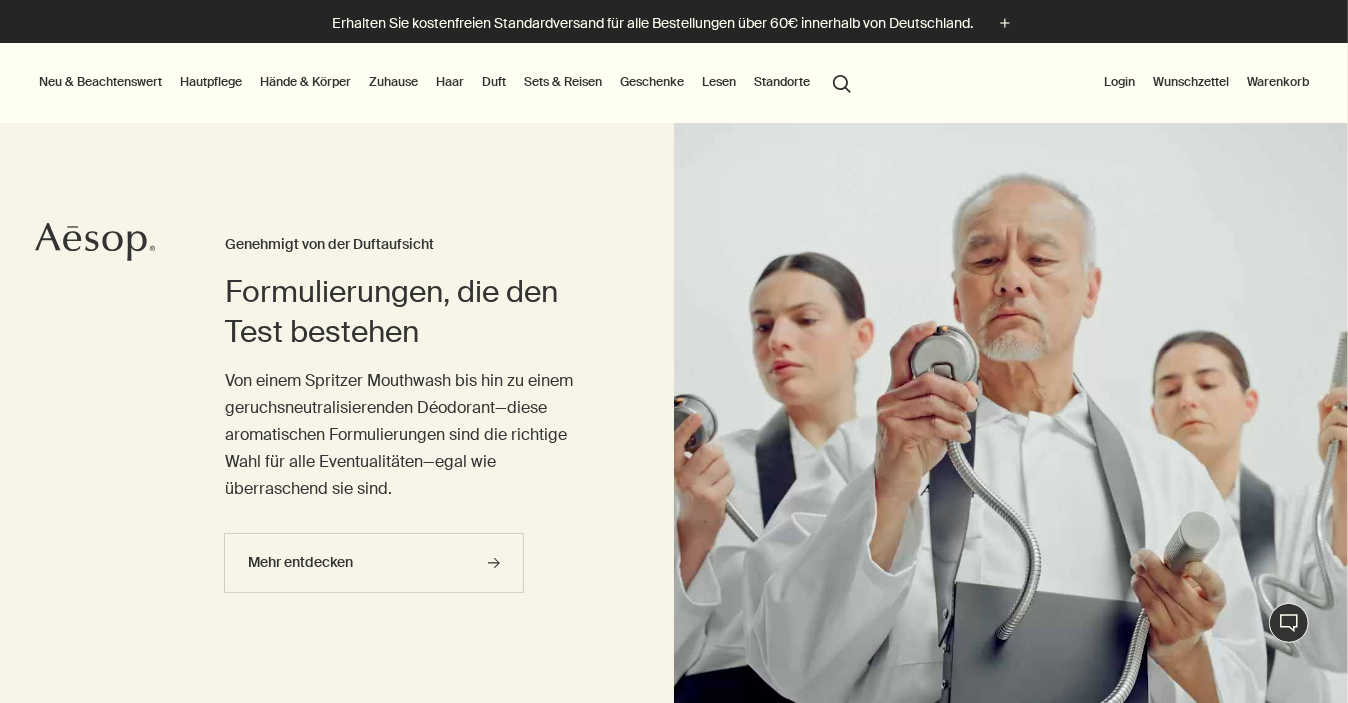 click on "Neu & Beachtenswert Neuheiten Lucent Facial Refiner Lucent Duo Eleos Nourishing Body Cleanser Aurner Eau de Parfum Bemerkenswerte formulierungen Resurrection Aromatique Hand Wash Reverence Aromatique Hand Wash Geranium Leaf Body Cleanser Resurrection Aromatique Hand Balm" at bounding box center (100, 83) 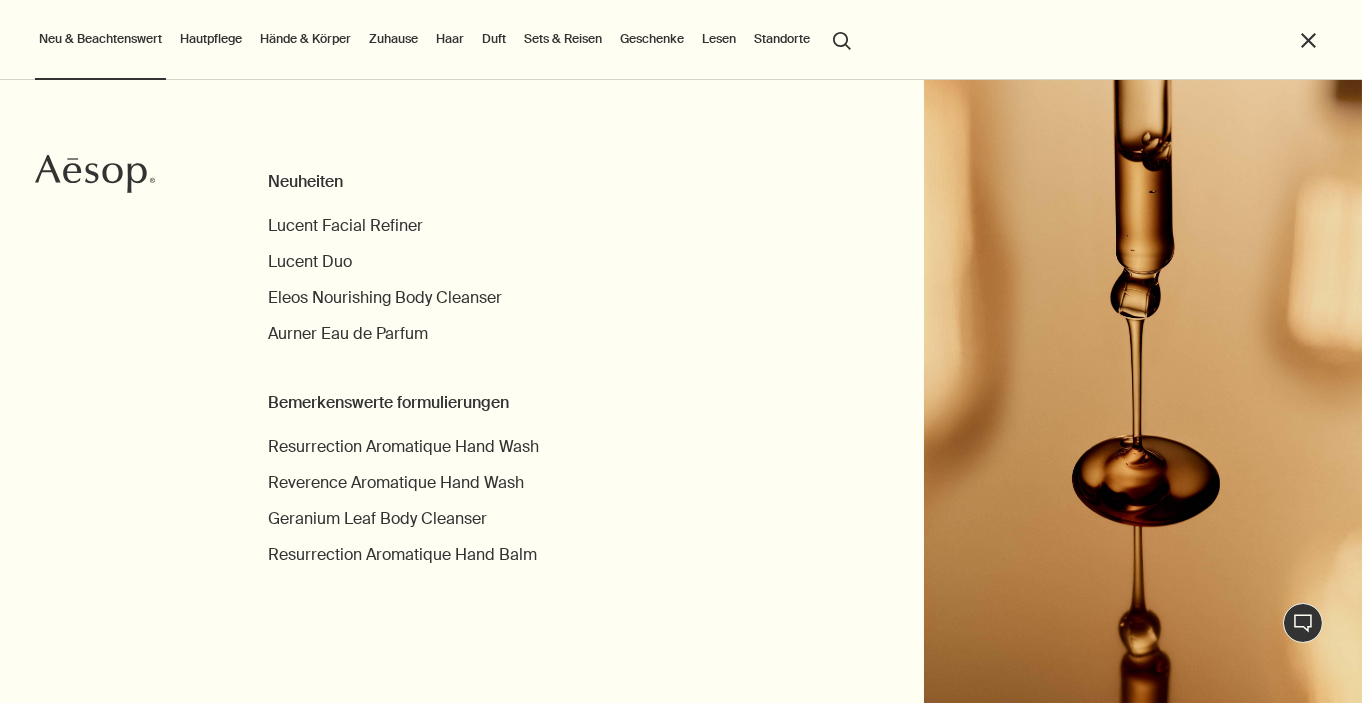 click on "Hautpflege Hautpflege entdecken   rightArrow Reinigung & Peeling Intensivpflege und Masken Toner Feuchtigkeitsspender Augen- und Lippenpflege Rasur Sonnenschutz Hautpflege-Sets Alle Gesichtspflegeprodukte ansehen Hauttyp Normal Trocken Ölig Mischhaut Sensible Haut Reife Haut Saisonale Gesichtspflege Sommer Winter Neuheiten Lucent Facial Refiner Lucent Duo Immaculate Facial Tonic Details entdecken   rightArrow Eine personalisierte Empfehlung" at bounding box center [211, 40] 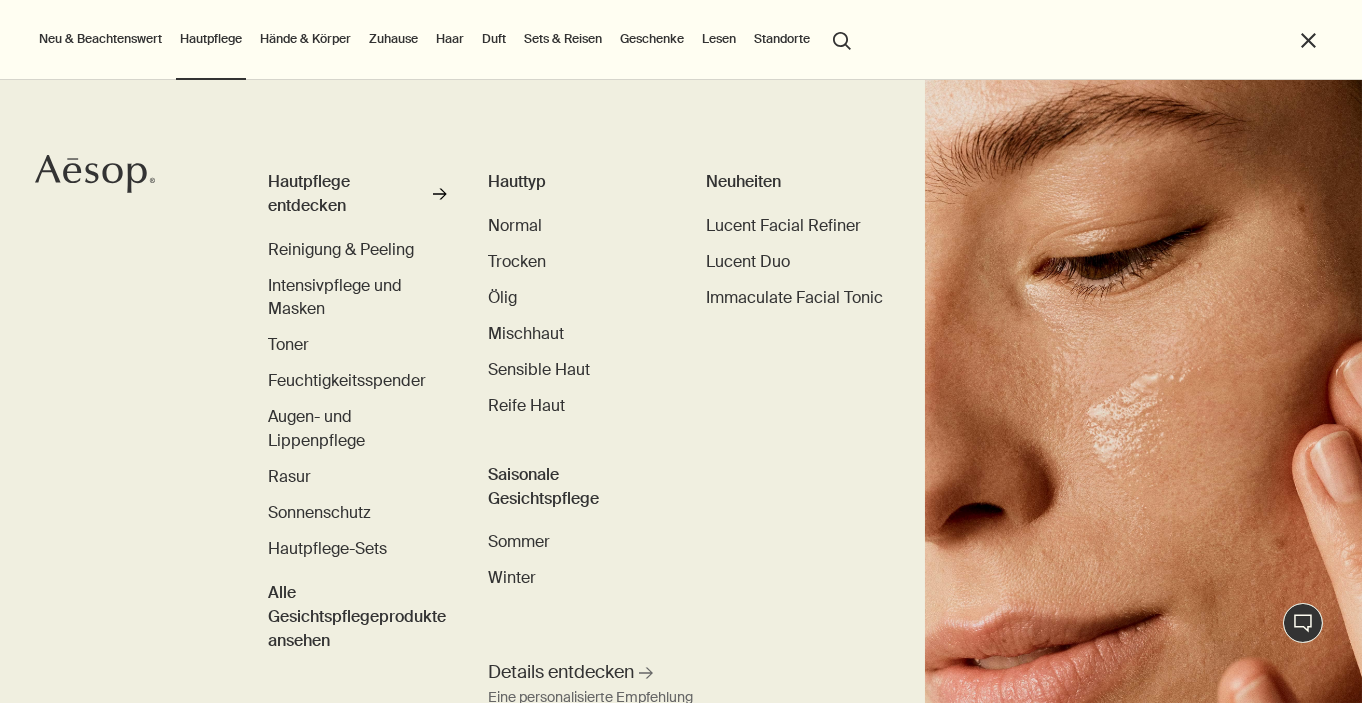 click on "Hände & Körper" at bounding box center (305, 39) 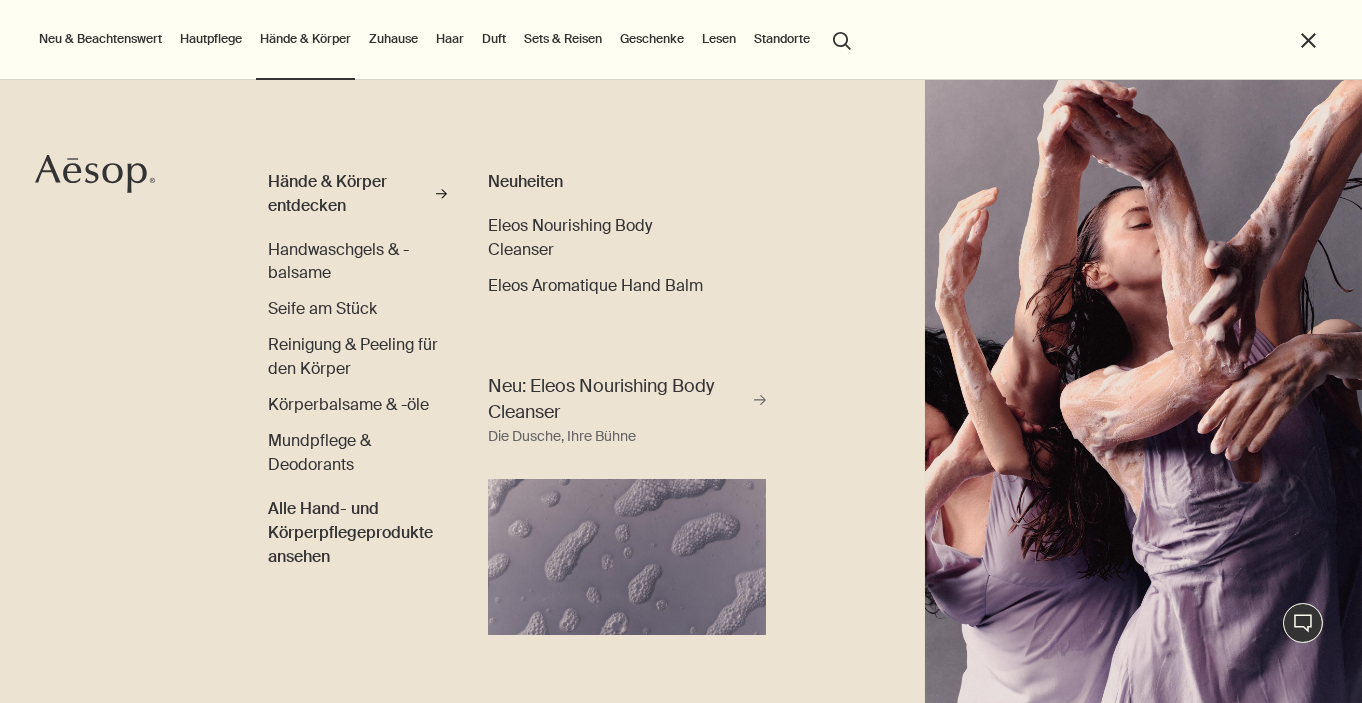 click on "Zuhause" at bounding box center [393, 39] 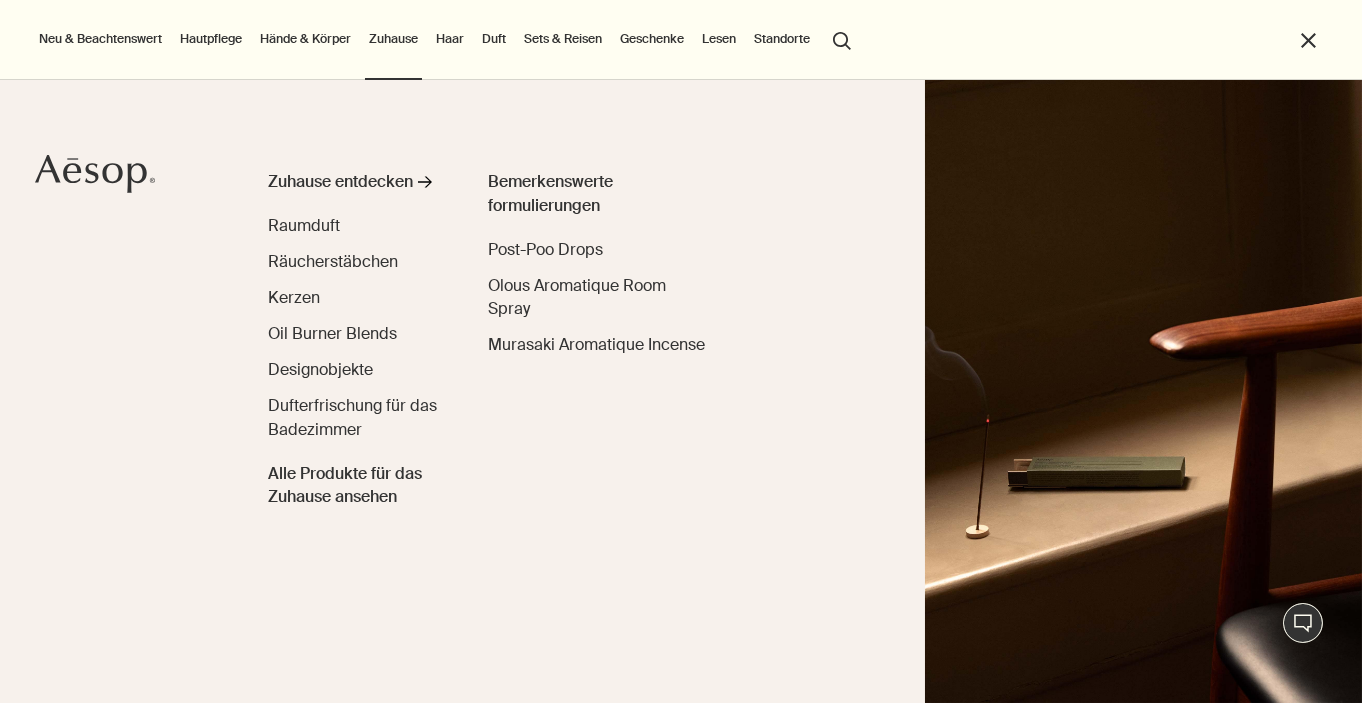click on "Haar" at bounding box center [450, 39] 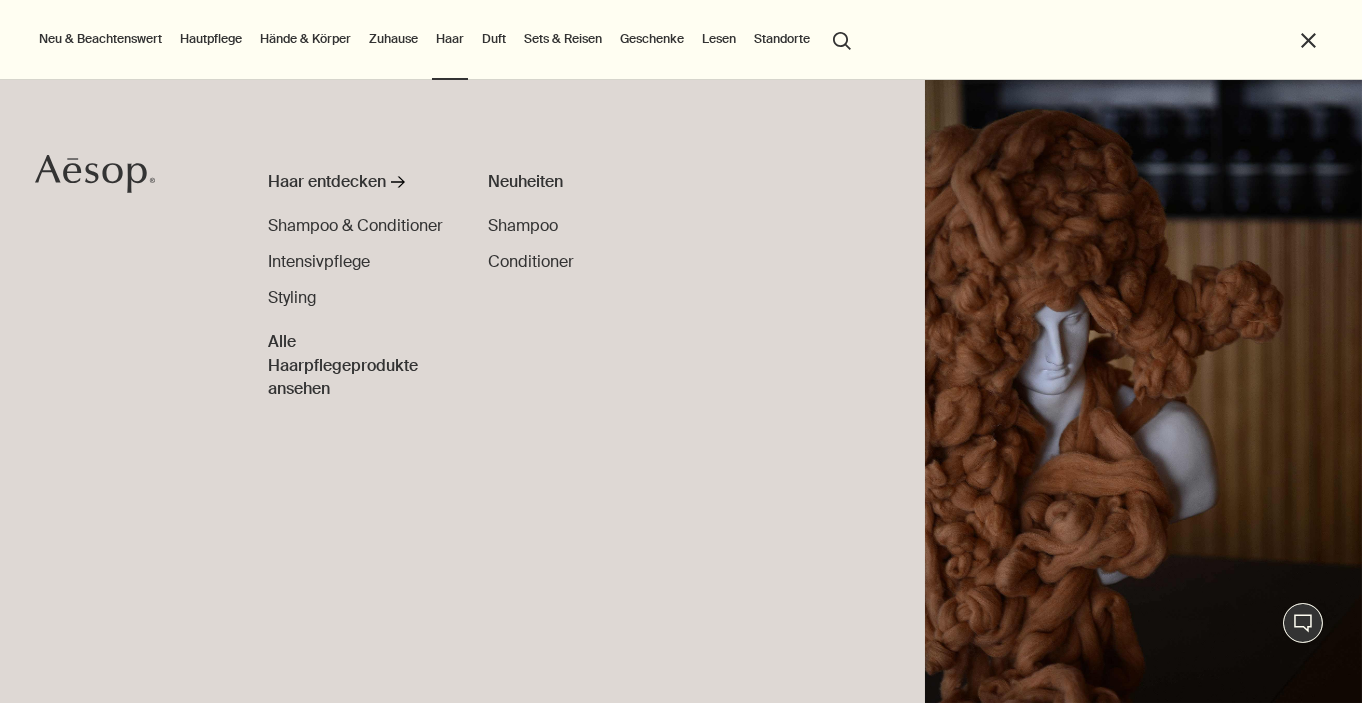 click on "Neu & Beachtenswert Neuheiten Lucent Facial Refiner Lucent Duo Eleos Nourishing Body Cleanser Aurner Eau de Parfum Bemerkenswerte formulierungen Resurrection Aromatique Hand Wash Reverence Aromatique Hand Wash Geranium Leaf Body Cleanser Resurrection Aromatique Hand Balm Hautpflege Hautpflege entdecken   rightArrow Reinigung & Peeling Intensivpflege und Masken Toner Feuchtigkeitsspender Augen- und Lippenpflege Rasur Sonnenschutz Hautpflege-Sets Alle Gesichtspflegeprodukte ansehen Hauttyp Normal Trocken Ölig Mischhaut Sensible Haut Reife Haut Saisonale Gesichtspflege Sommer Winter Neuheiten Lucent Facial Refiner Lucent Duo Immaculate Facial Tonic Details entdecken   rightArrow Eine personalisierte Empfehlung Hände & Körper Hände & Körper entdecken   rightArrow Handwaschgels & -balsame Seife am Stück Reinigung & Peeling für den Körper Körperbalsame & -öle Mundpflege & Deodorants Alle Hand- und Körperpflegeprodukte ansehen Neuheiten Eleos Nourishing Body Cleanser Eleos Aromatique Hand Balm   Zuhause" at bounding box center [676, 40] 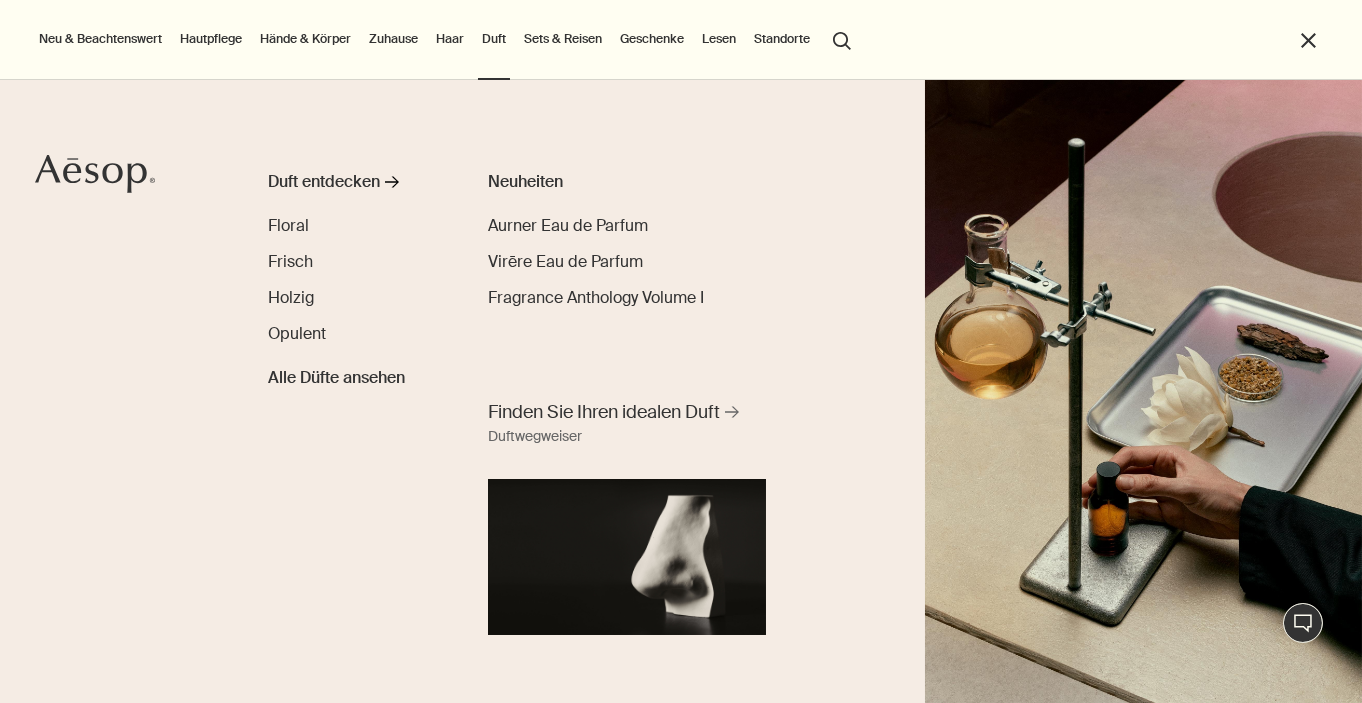 click on "Sets & Reisen" at bounding box center (563, 39) 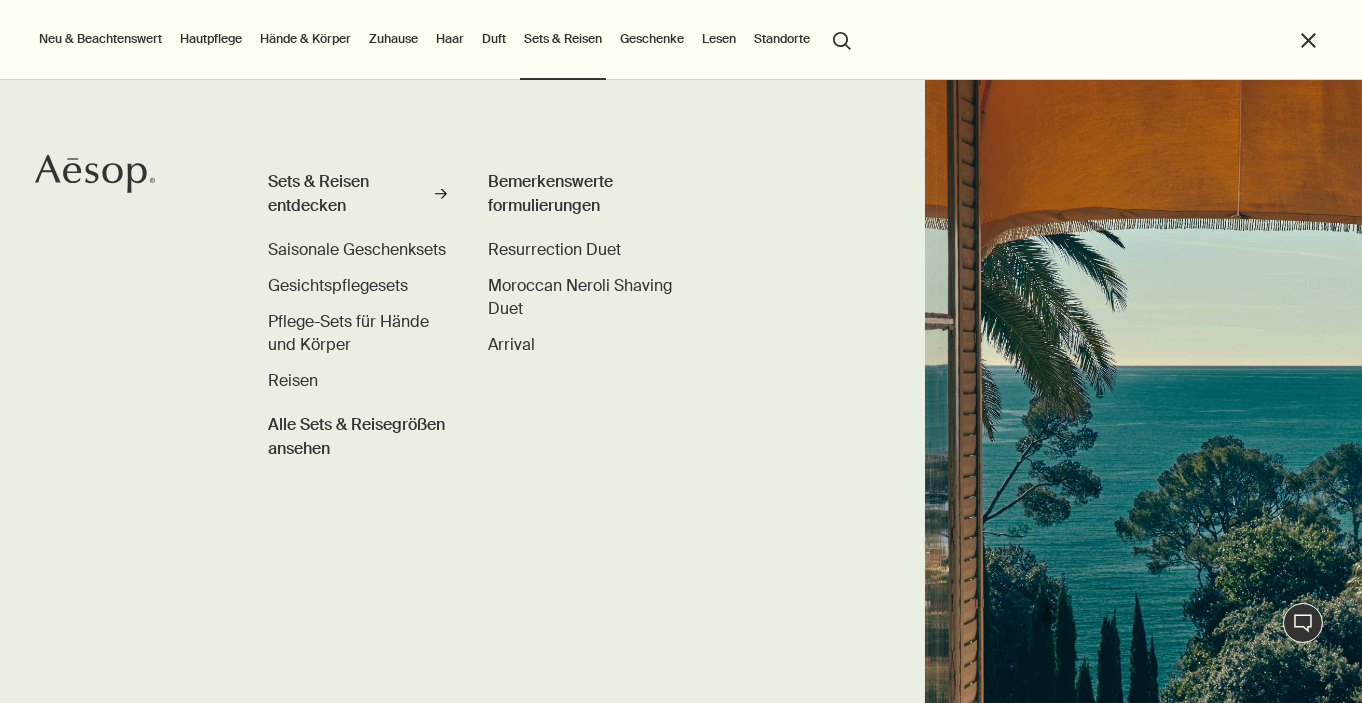 click on "Geschenke" at bounding box center (652, 39) 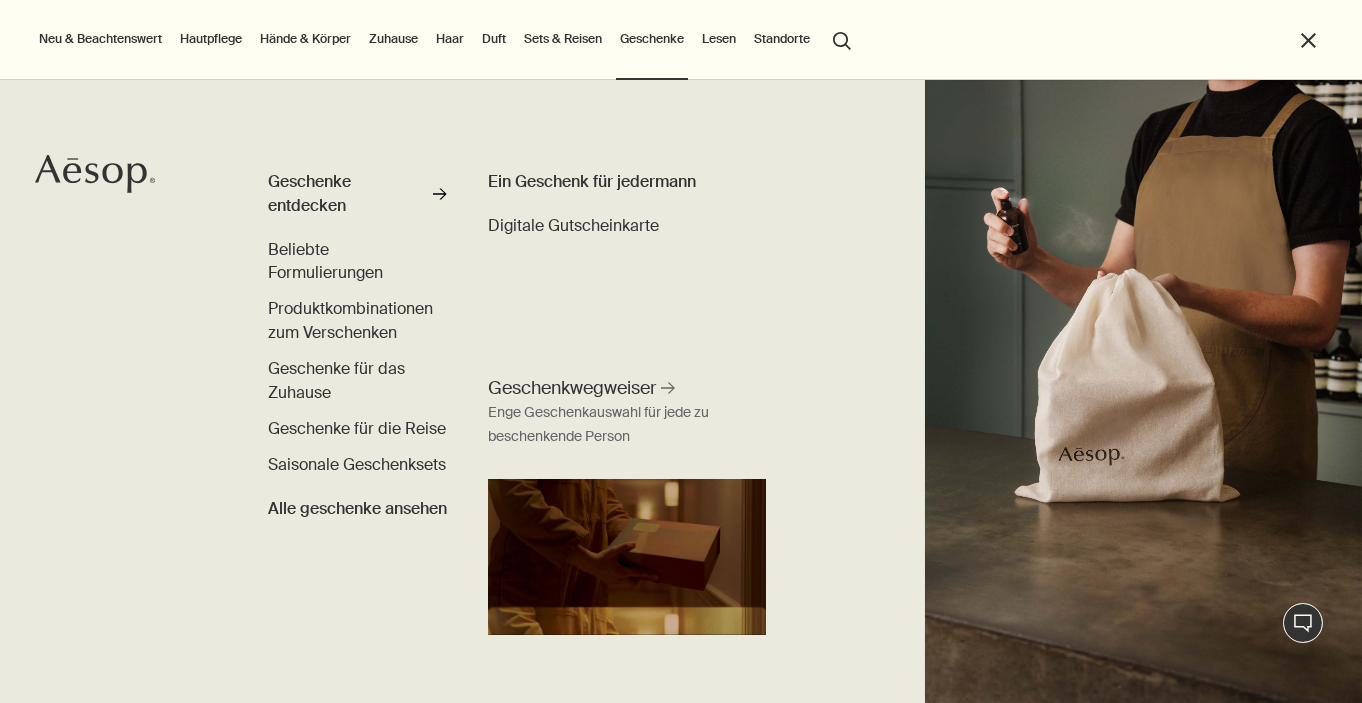 click on "Lesen" at bounding box center [719, 39] 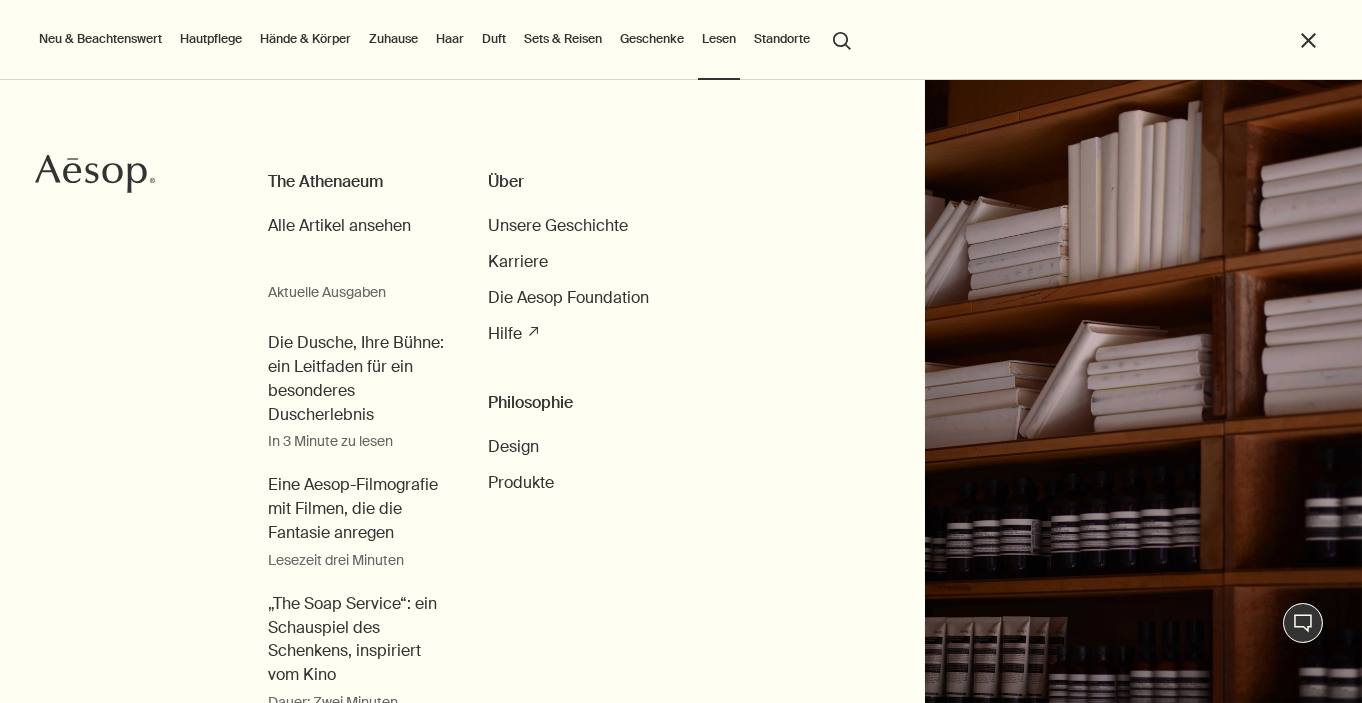 click on "Standorte" at bounding box center (782, 39) 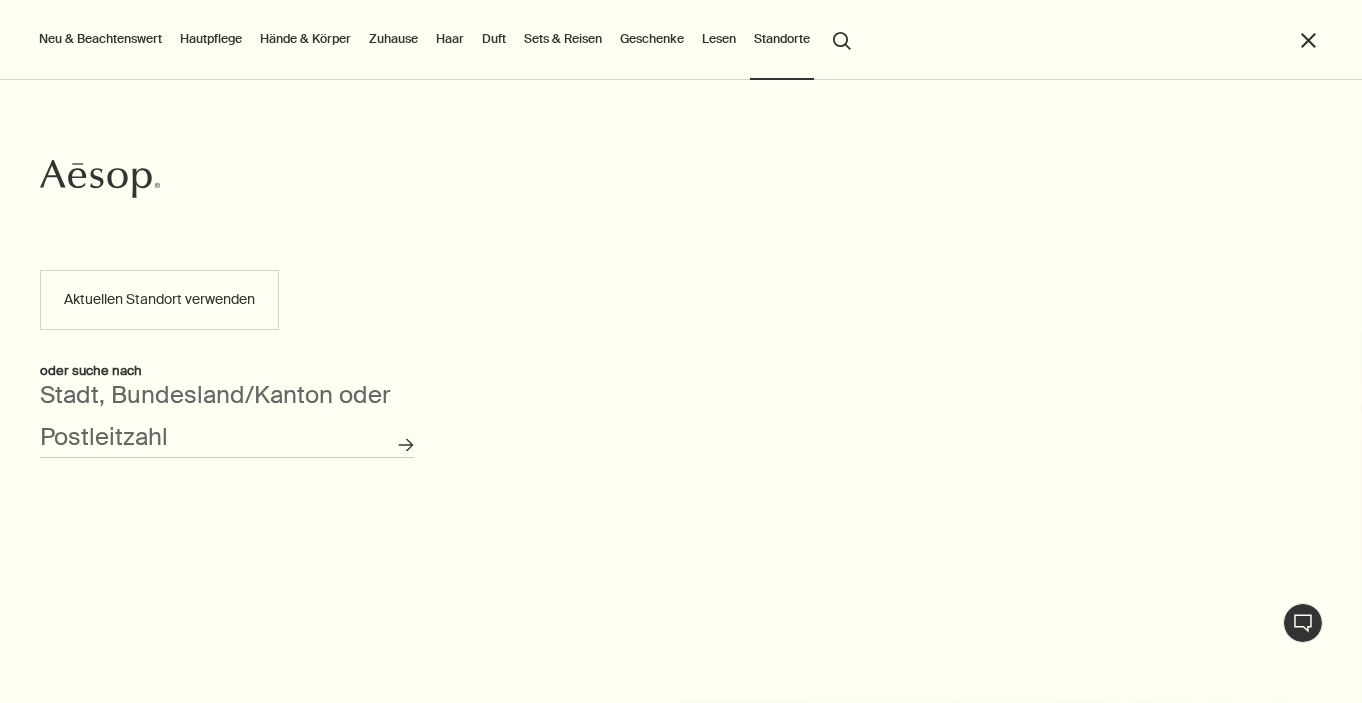 click on "Neu & Beachtenswert" at bounding box center (100, 39) 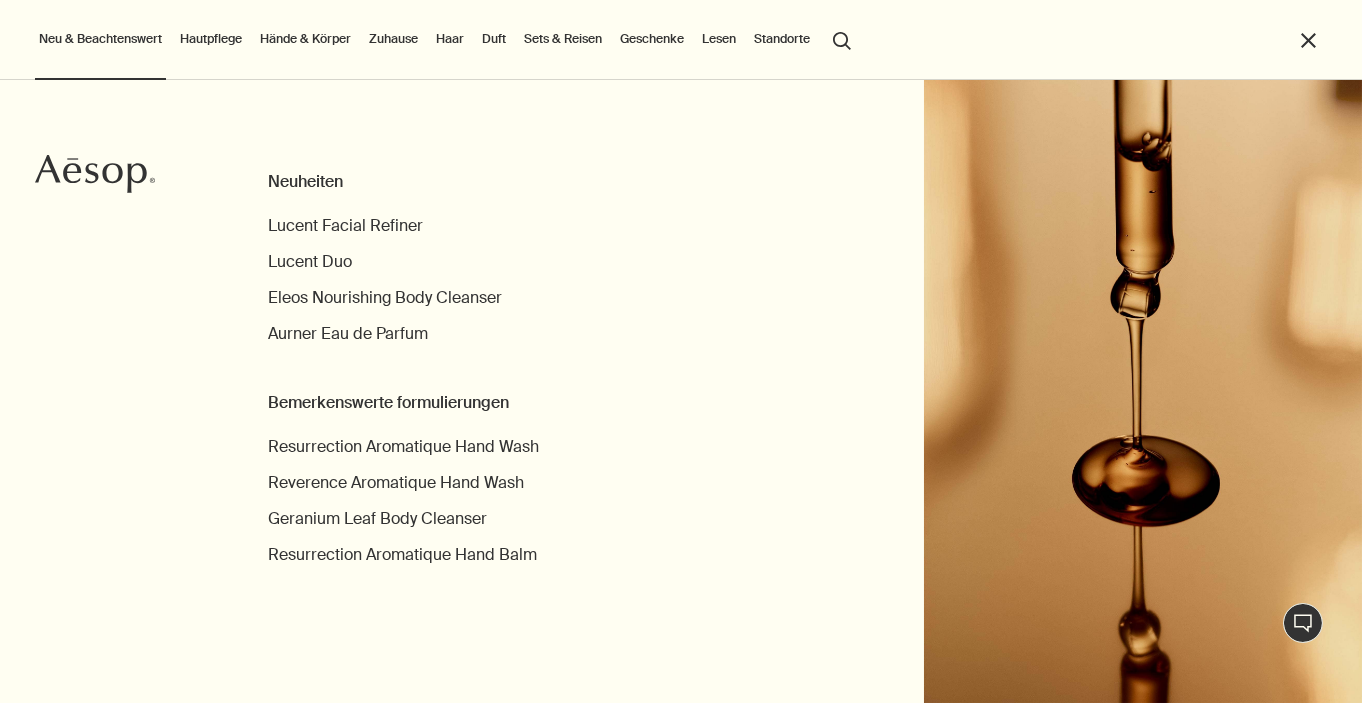 click on "close" at bounding box center [1308, 40] 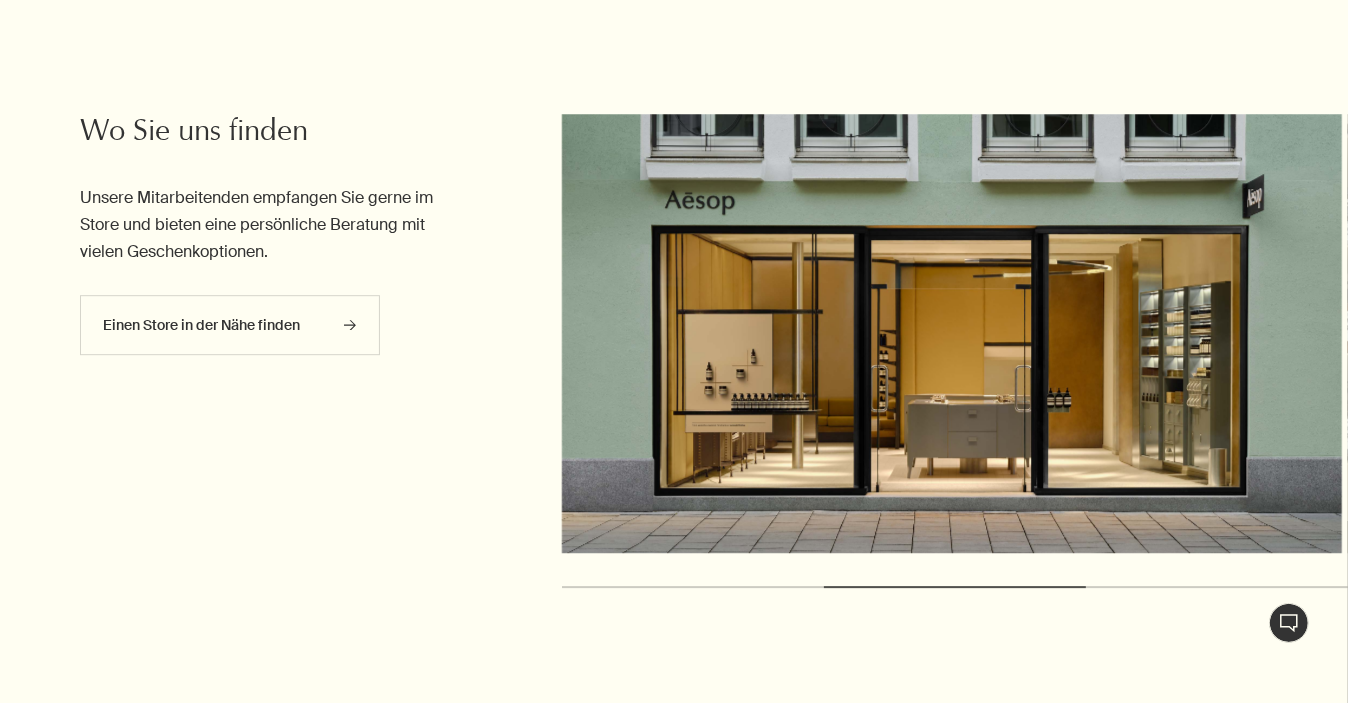scroll, scrollTop: 4820, scrollLeft: 0, axis: vertical 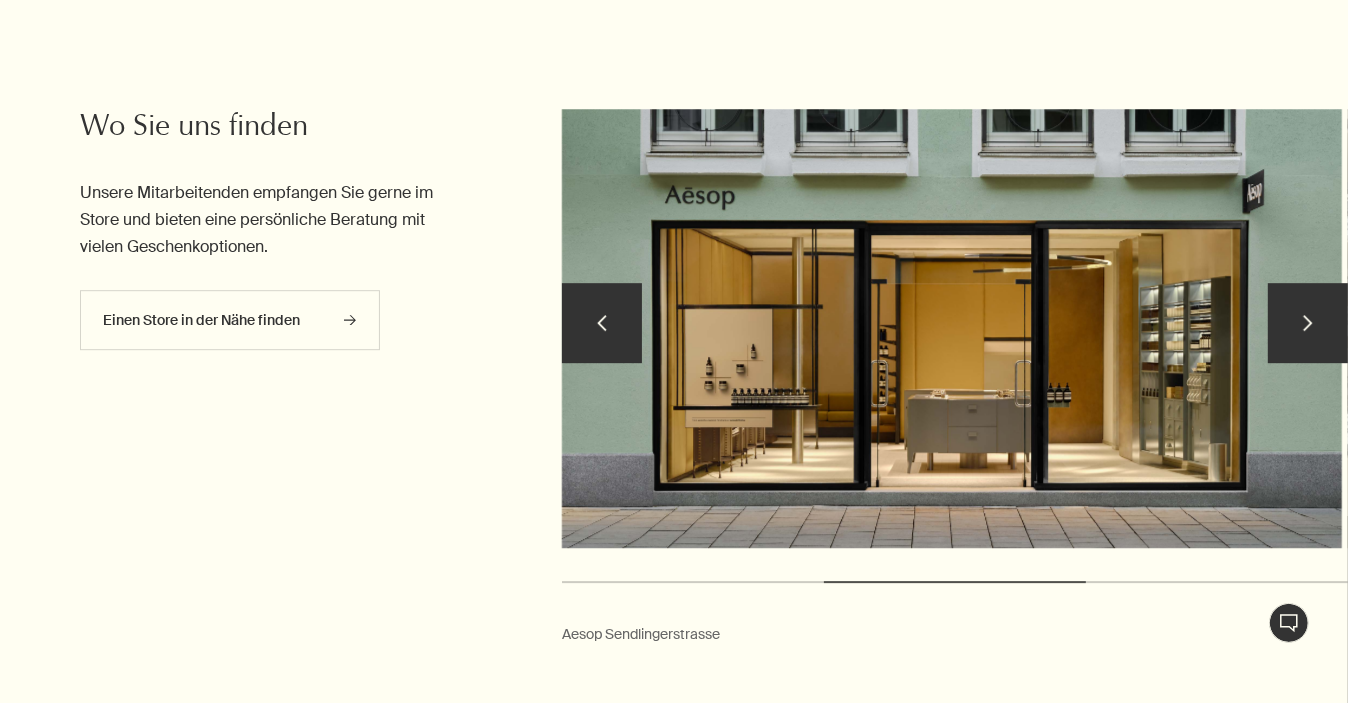 click on "chevron" at bounding box center [1308, 323] 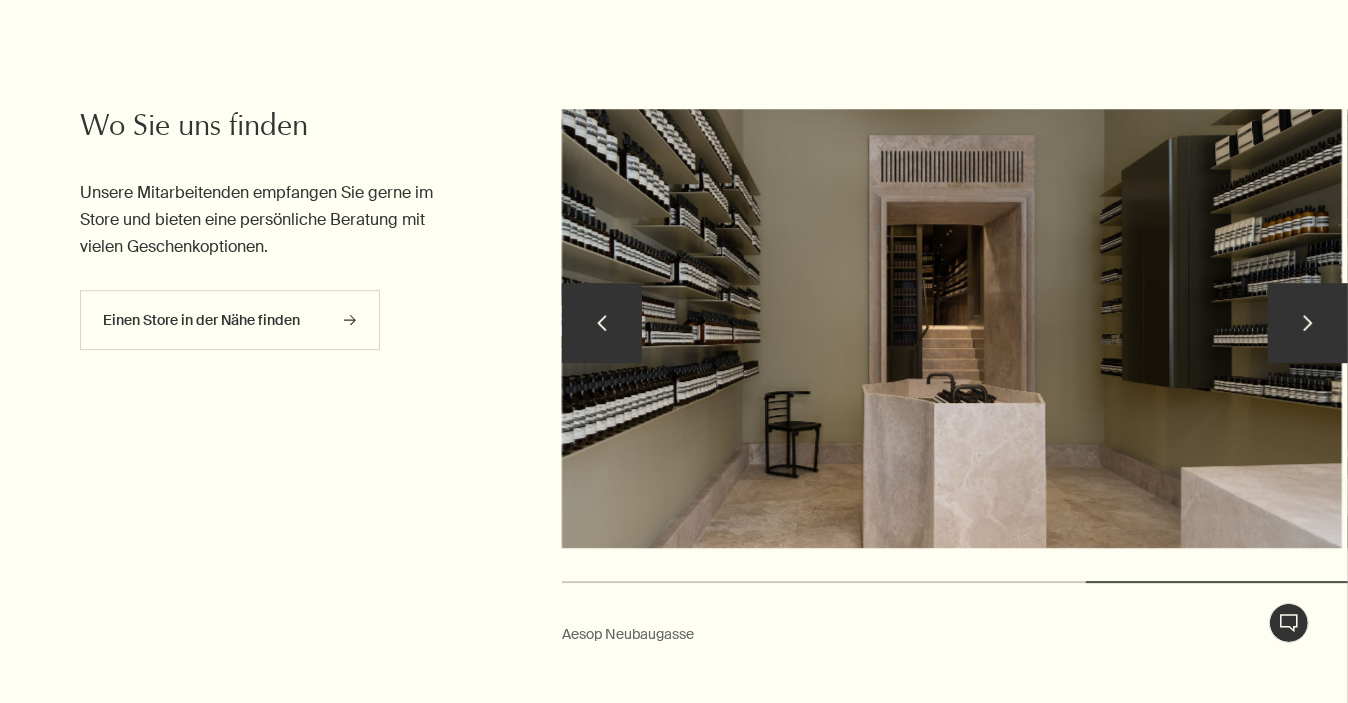 click on "chevron" at bounding box center (1308, 323) 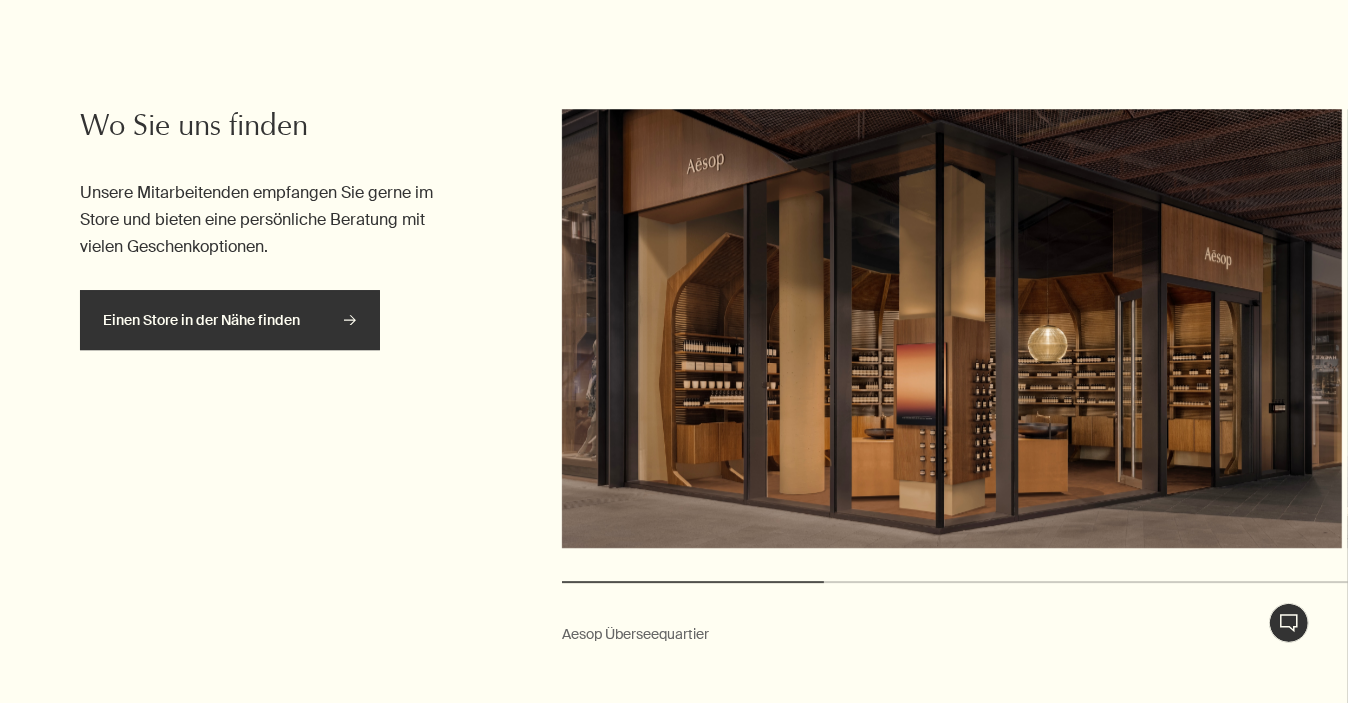 click on "Einen Store in der Nähe finden    rightArrow" at bounding box center (230, 320) 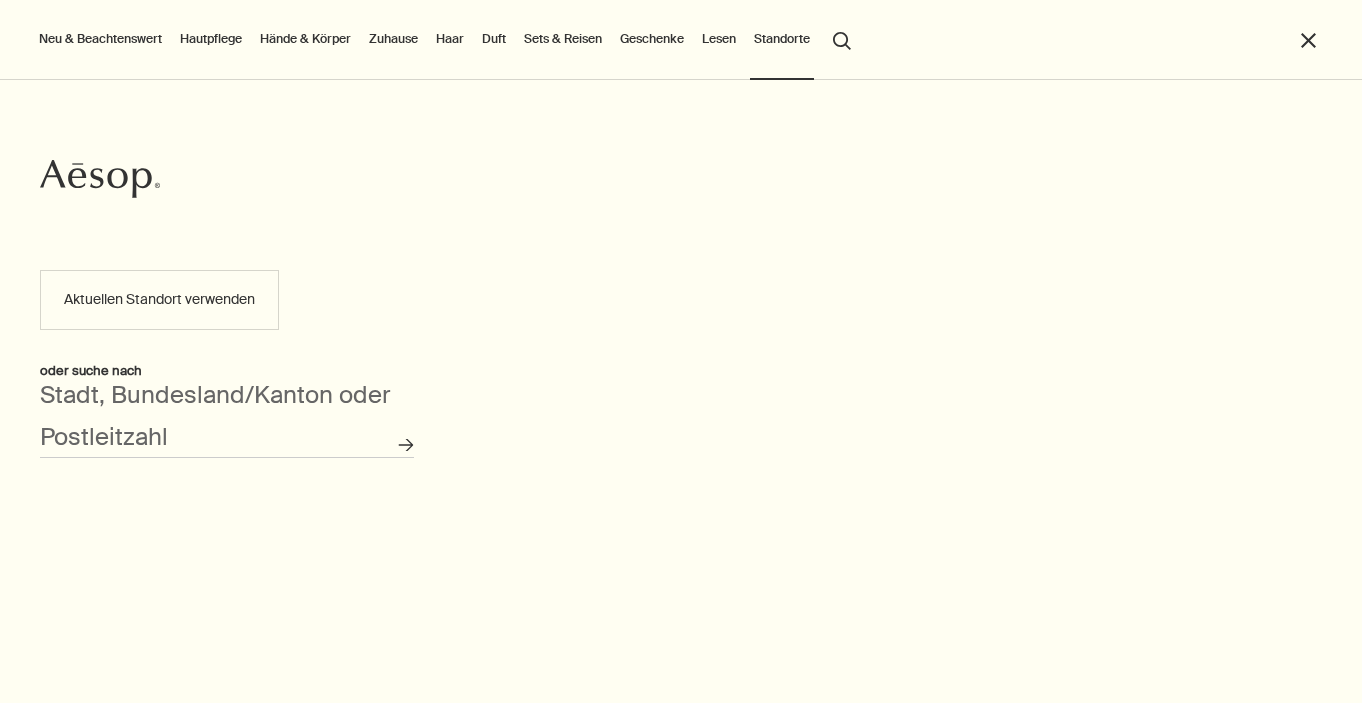 scroll, scrollTop: 0, scrollLeft: 0, axis: both 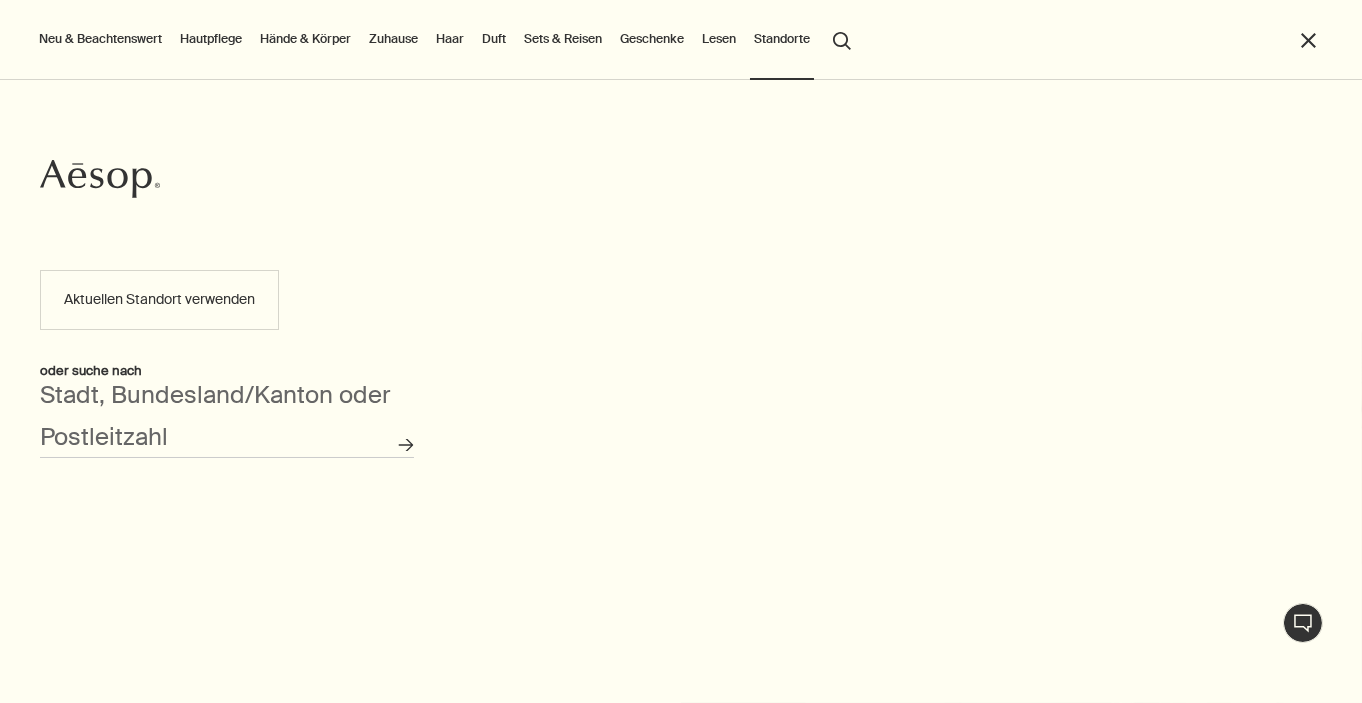 click on "Lesen" at bounding box center (719, 39) 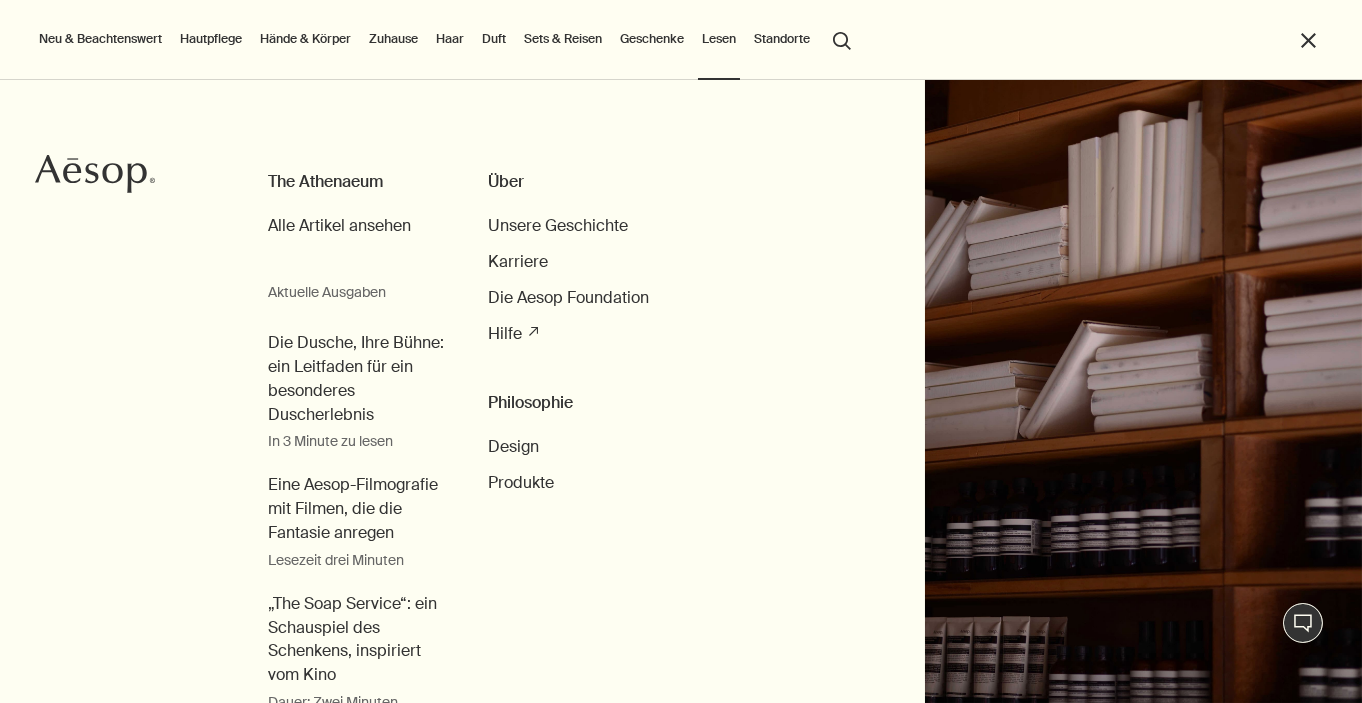 click on "Geschenke" at bounding box center [652, 39] 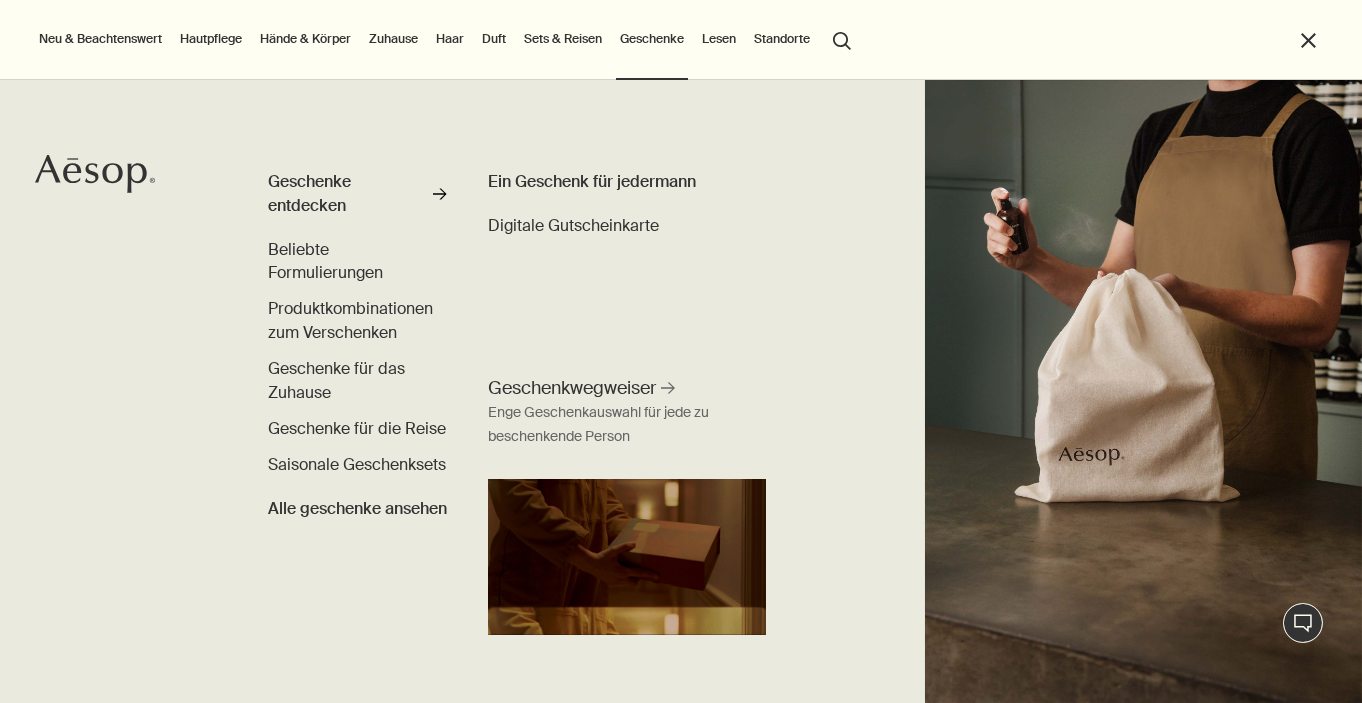 click on "Sets & Reisen" at bounding box center [563, 39] 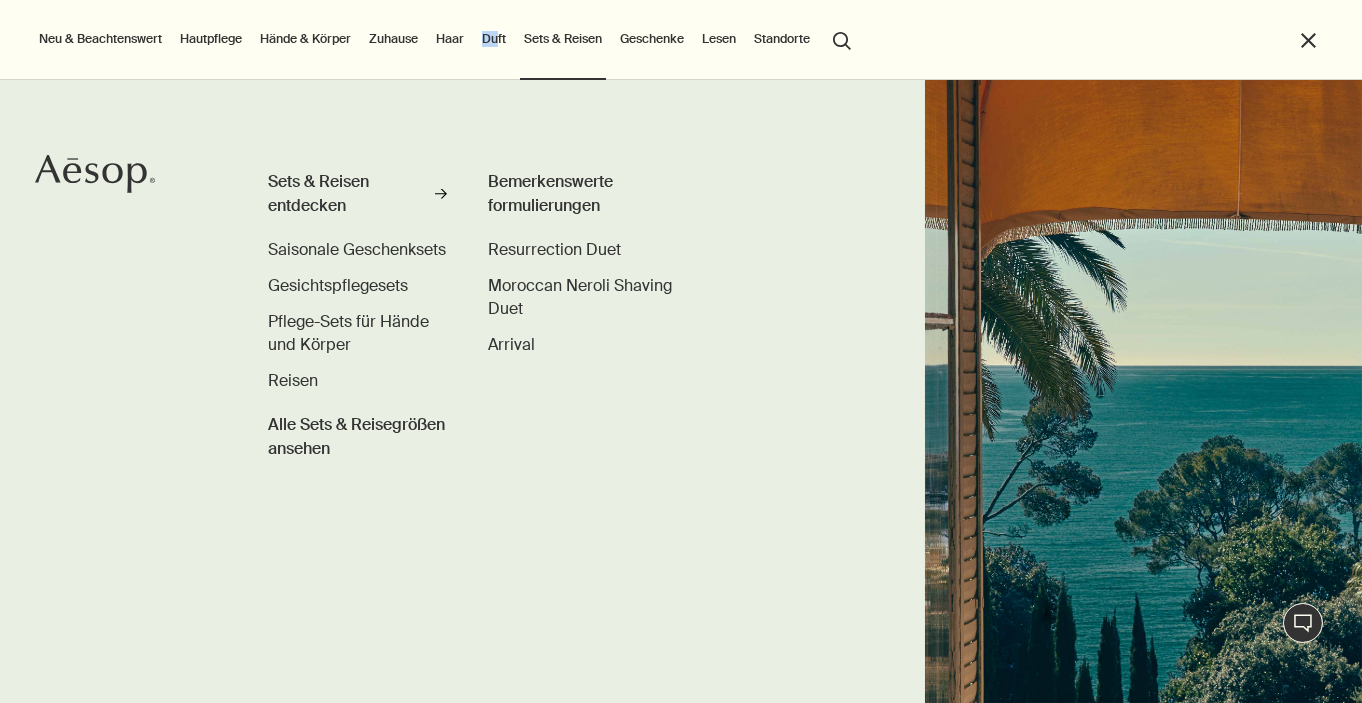 drag, startPoint x: 480, startPoint y: 23, endPoint x: 500, endPoint y: 36, distance: 23.853722 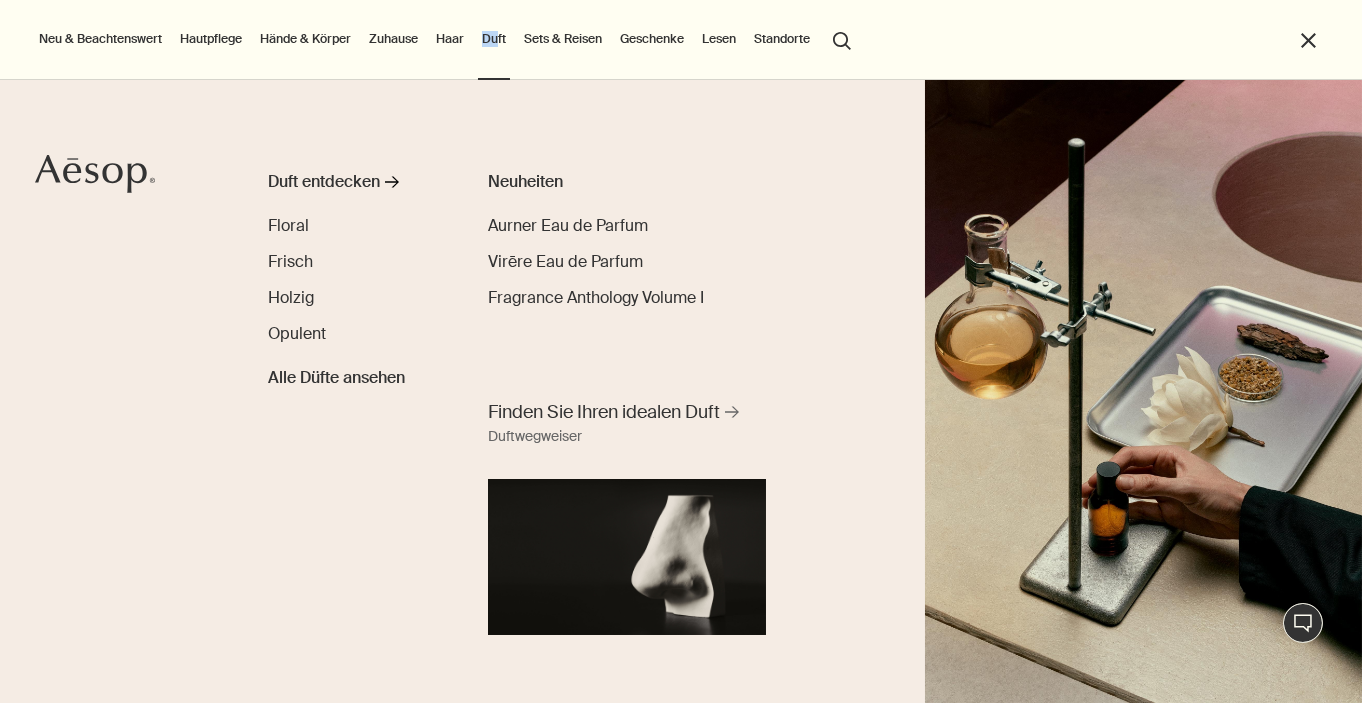 click on "Haar" at bounding box center (450, 39) 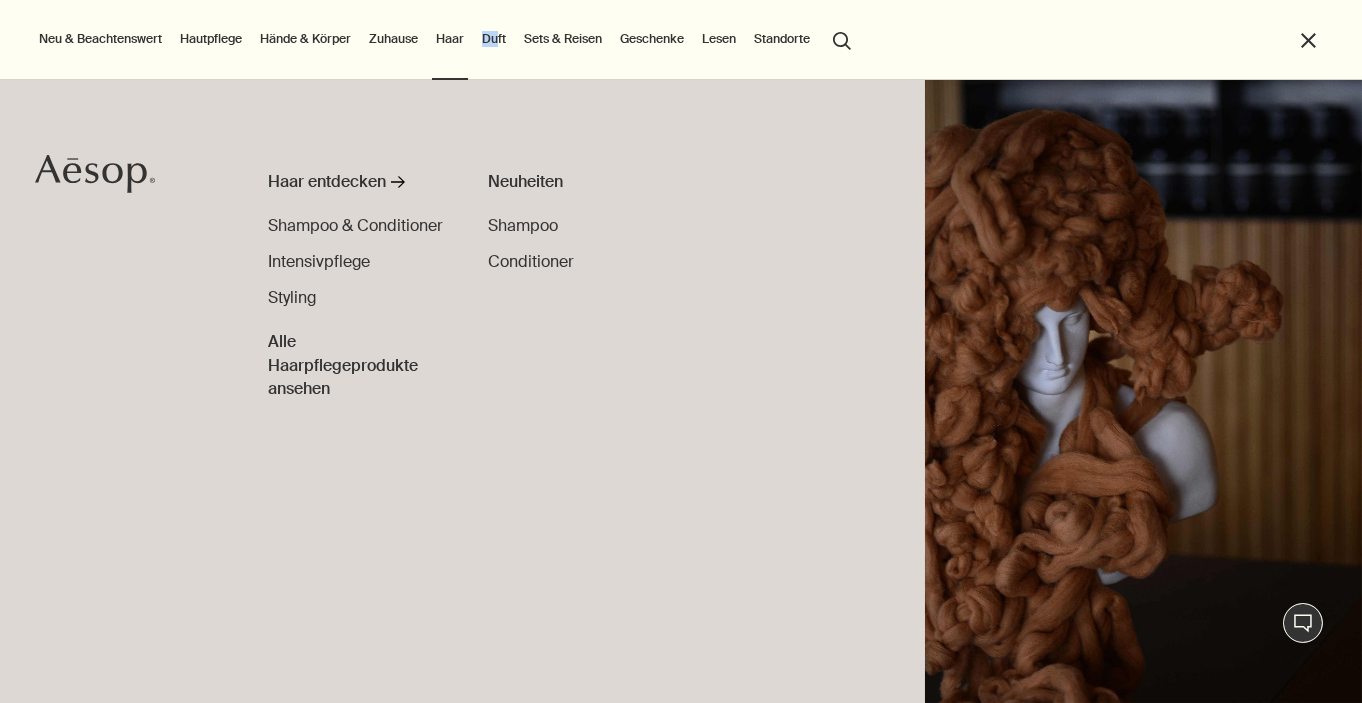 click on "Zuhause" at bounding box center [393, 39] 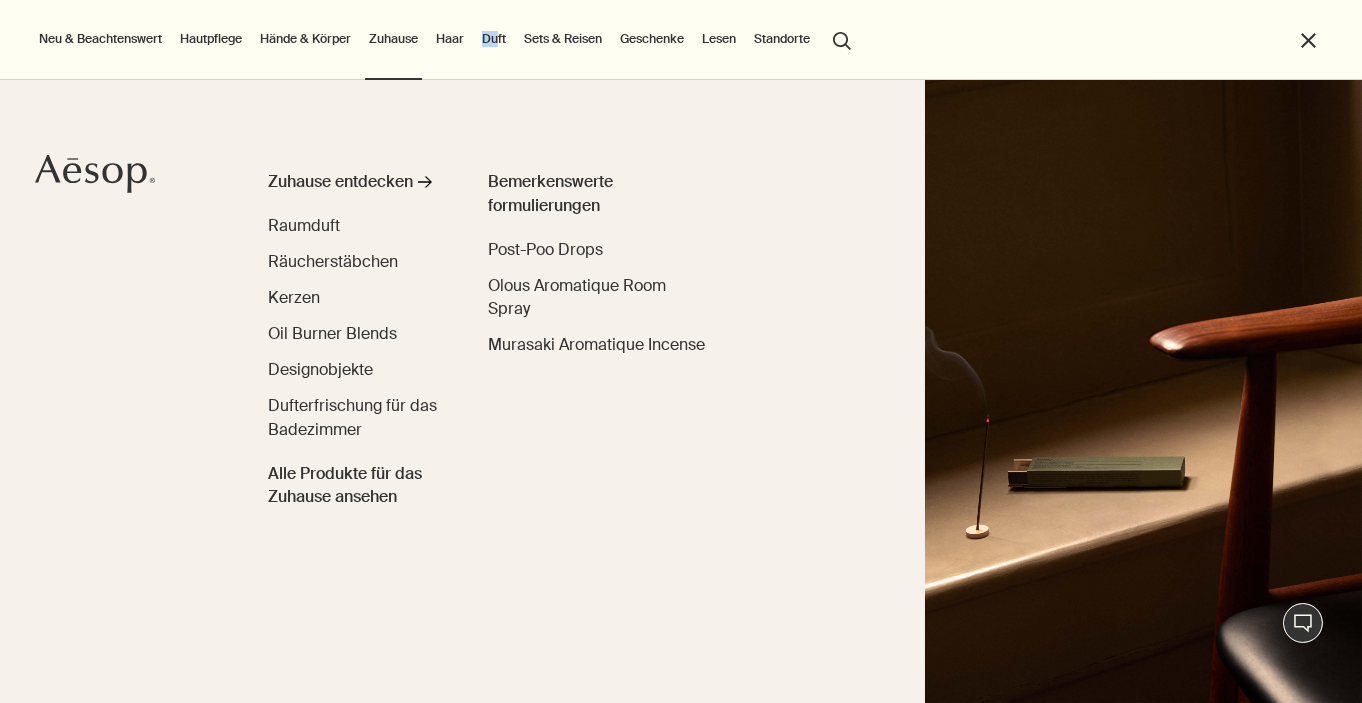 click on "Zuhause" at bounding box center [393, 39] 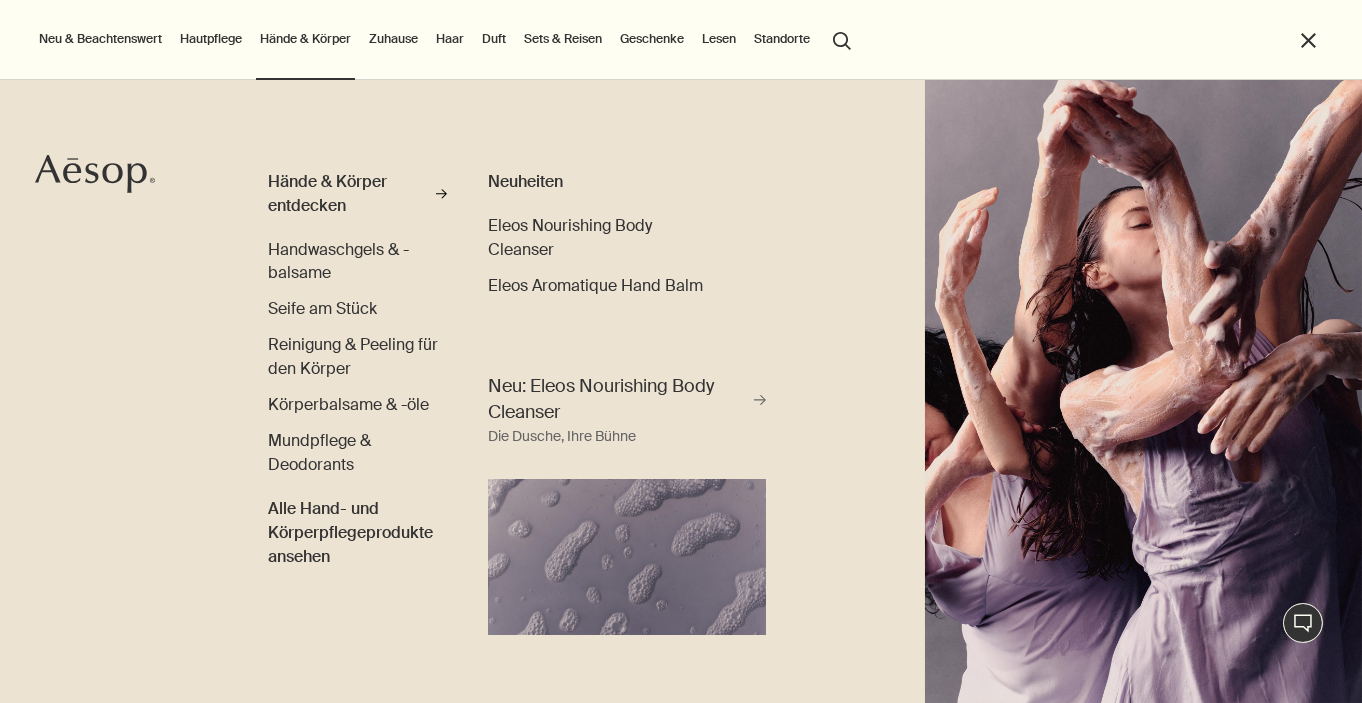 click on "Neu & Beachtenswert Neuheiten Lucent Facial Refiner Lucent Duo Eleos Nourishing Body Cleanser Aurner Eau de Parfum Bemerkenswerte formulierungen Resurrection Aromatique Hand Wash Reverence Aromatique Hand Wash Geranium Leaf Body Cleanser Resurrection Aromatique Hand Balm Hautpflege Hautpflege entdecken   rightArrow Reinigung & Peeling Intensivpflege und Masken Toner Feuchtigkeitsspender Augen- und Lippenpflege Rasur Sonnenschutz Hautpflege-Sets Alle Gesichtspflegeprodukte ansehen Hauttyp Normal Trocken Ölig Mischhaut Sensible Haut Reife Haut Saisonale Gesichtspflege Sommer Winter Neuheiten Lucent Facial Refiner Lucent Duo Immaculate Facial Tonic Details entdecken   rightArrow Eine personalisierte Empfehlung Hände & Körper Hände & Körper entdecken   rightArrow Handwaschgels & -balsame Seife am Stück Reinigung & Peeling für den Körper Körperbalsame & -öle Mundpflege & Deodorants Alle Hand- und Körperpflegeprodukte ansehen Neuheiten Eleos Nourishing Body Cleanser Eleos Aromatique Hand Balm   Zuhause" at bounding box center [676, 40] 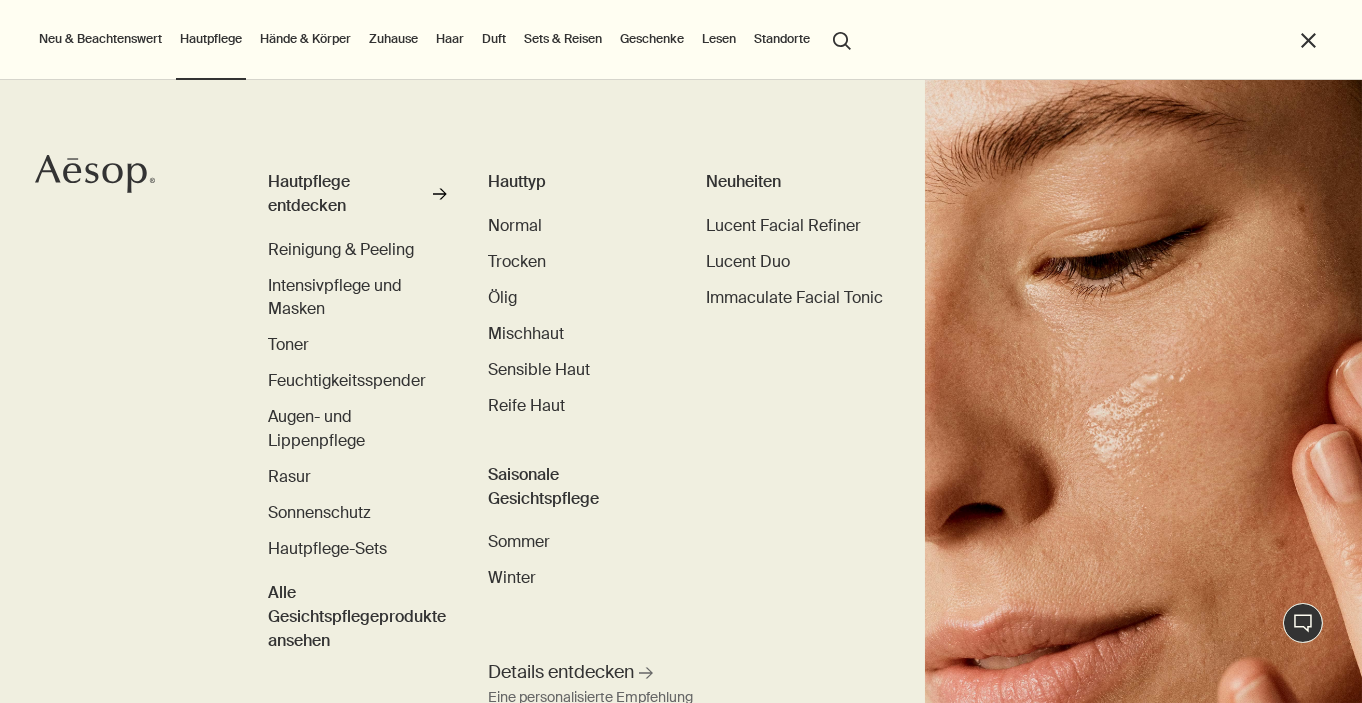 click on "Neu & Beachtenswert" at bounding box center [100, 39] 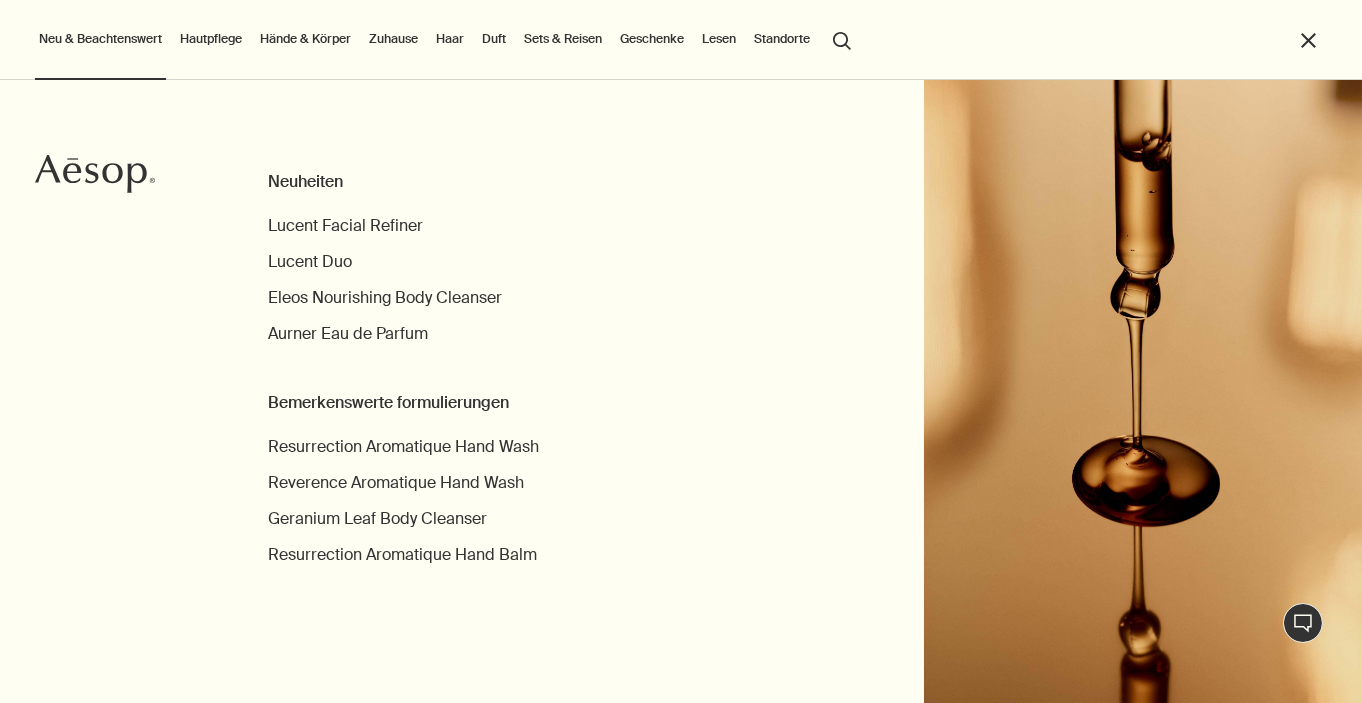 click on "close" at bounding box center [1308, 40] 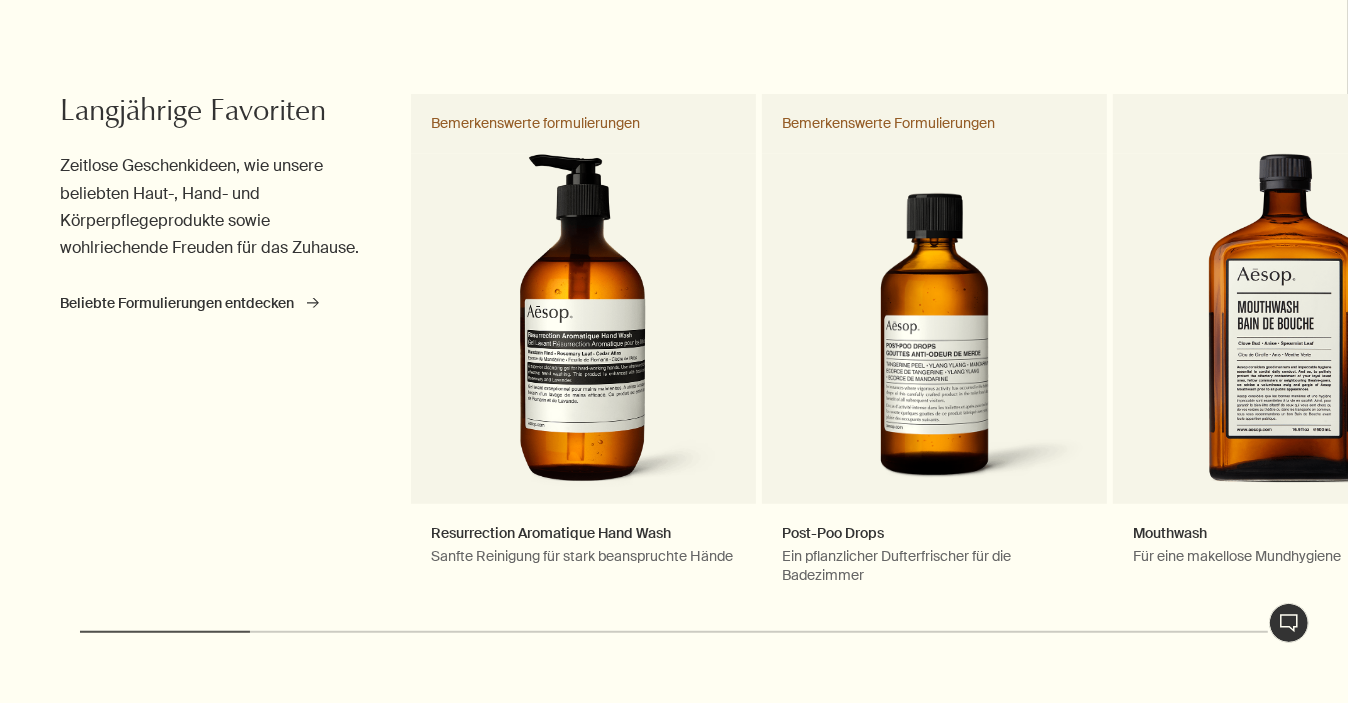 scroll, scrollTop: 918, scrollLeft: 0, axis: vertical 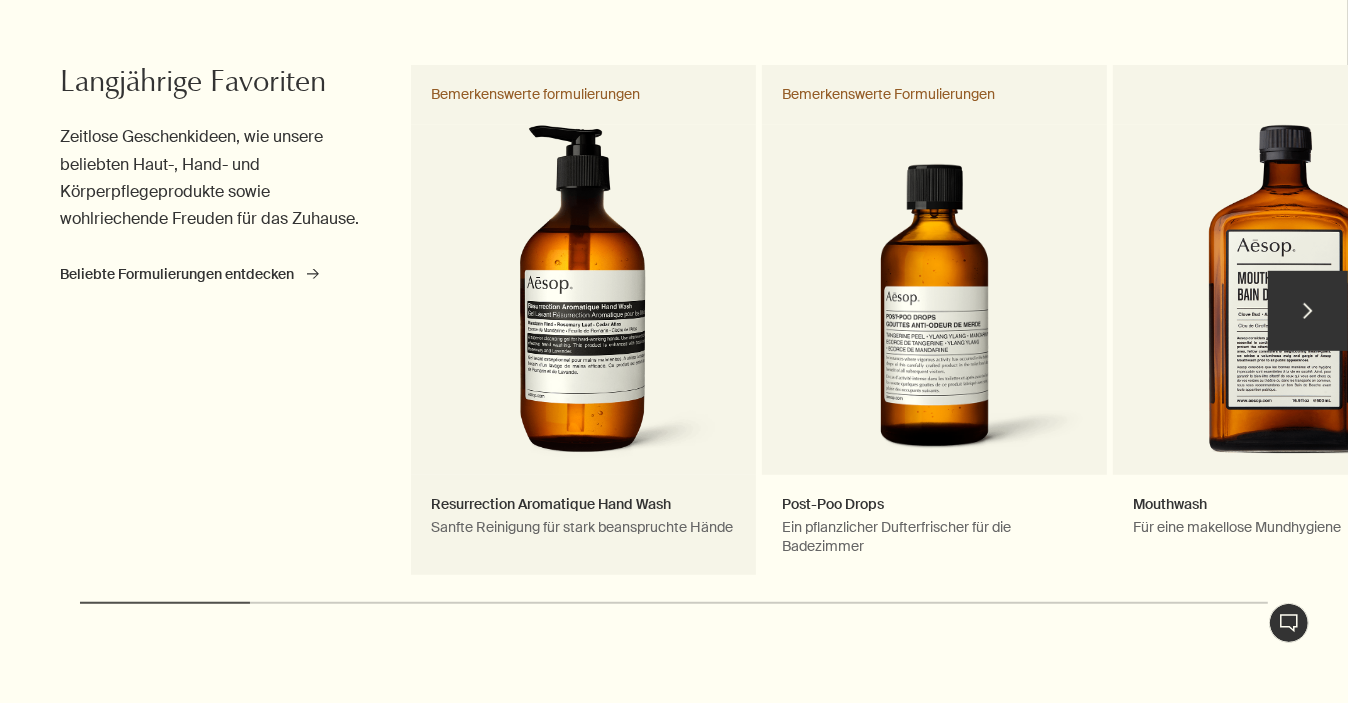 click on "Resurrection Aromatique Hand Wash Sanfte Reinigung für stark beanspruchte Hände Bemerkenswerte formulierungen" at bounding box center (583, 321) 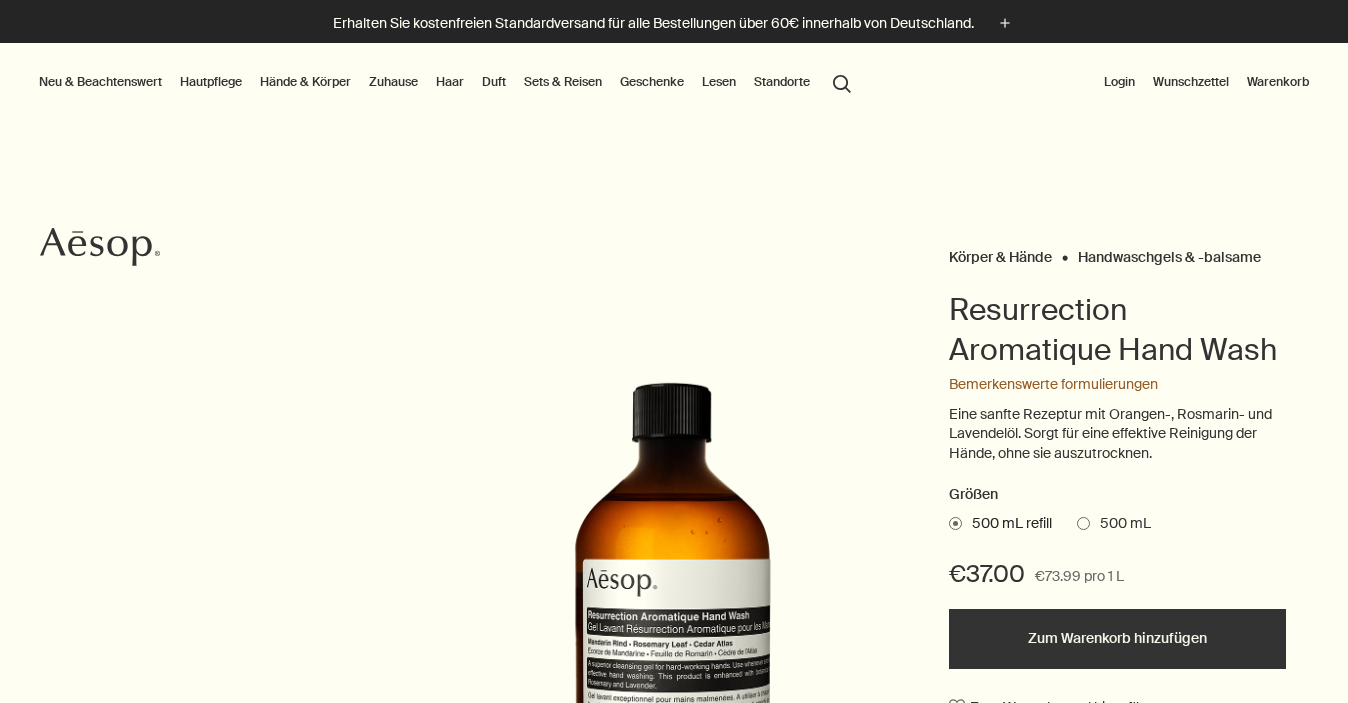 scroll, scrollTop: 0, scrollLeft: 0, axis: both 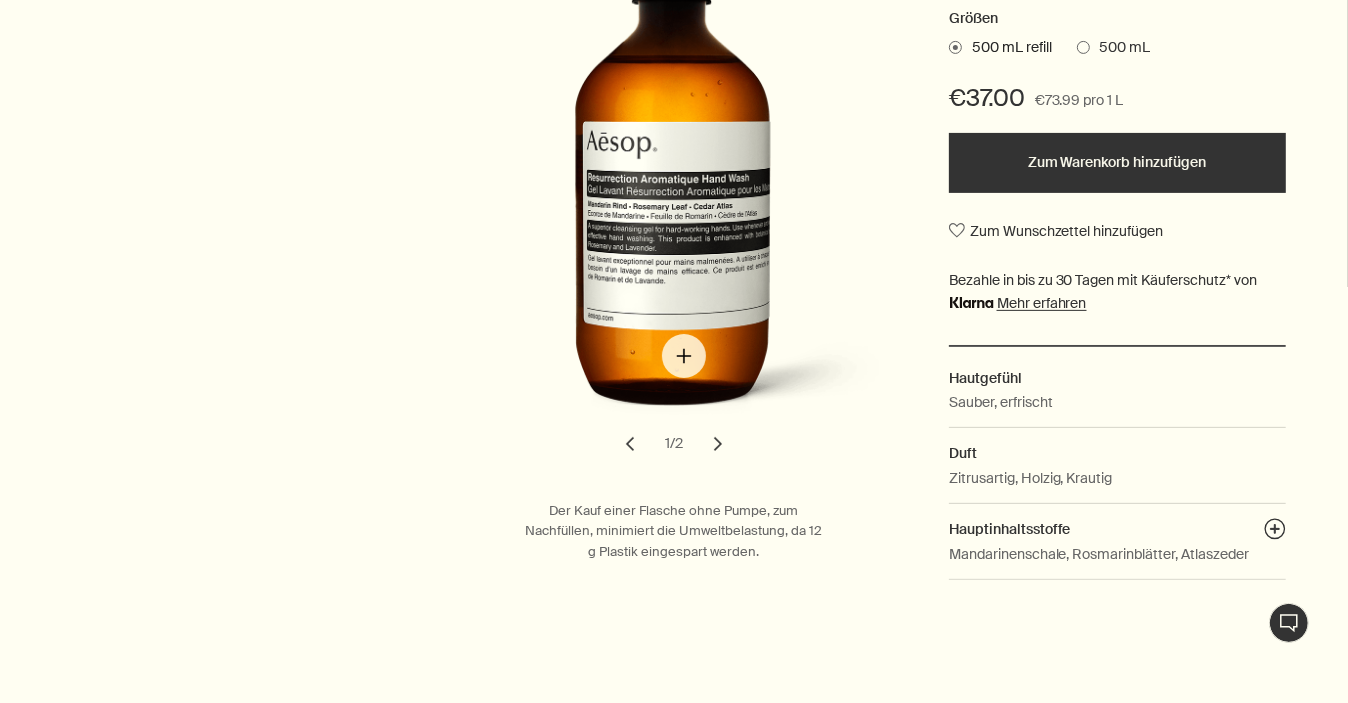 drag, startPoint x: 692, startPoint y: 287, endPoint x: 683, endPoint y: 362, distance: 75.53807 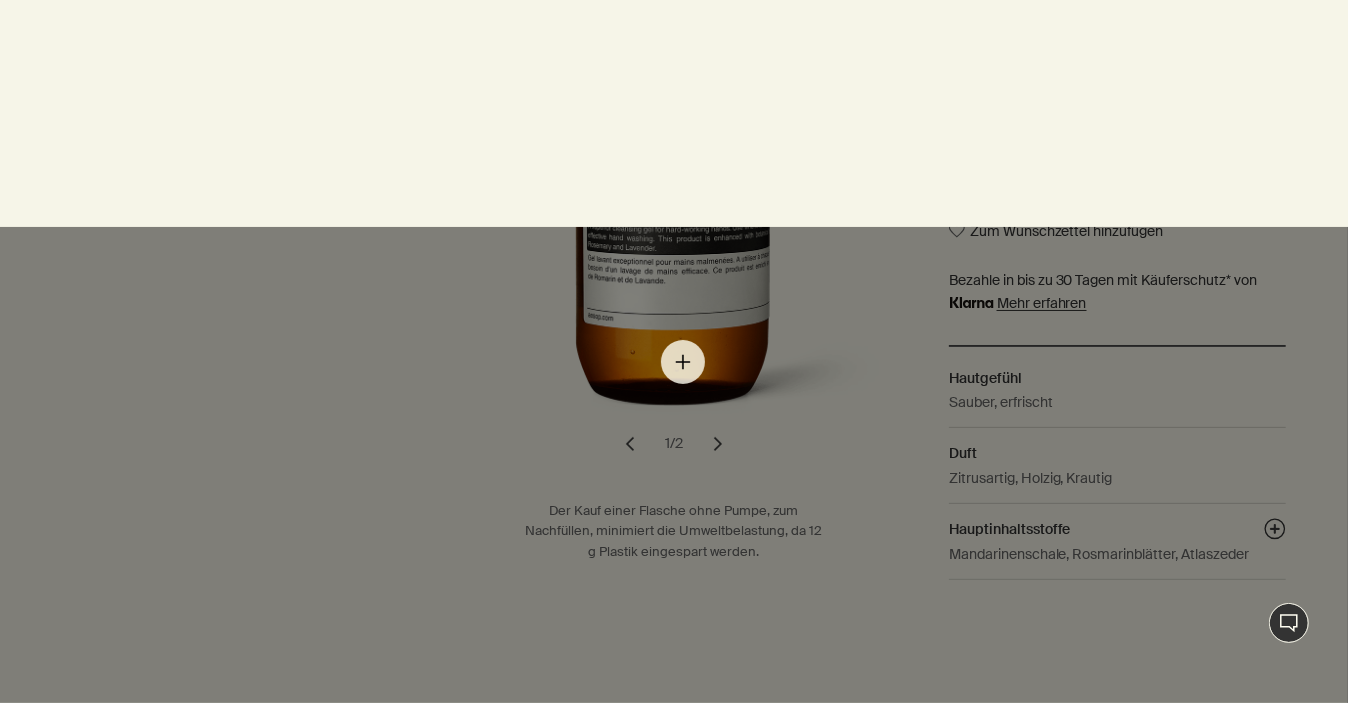 scroll, scrollTop: 0, scrollLeft: 0, axis: both 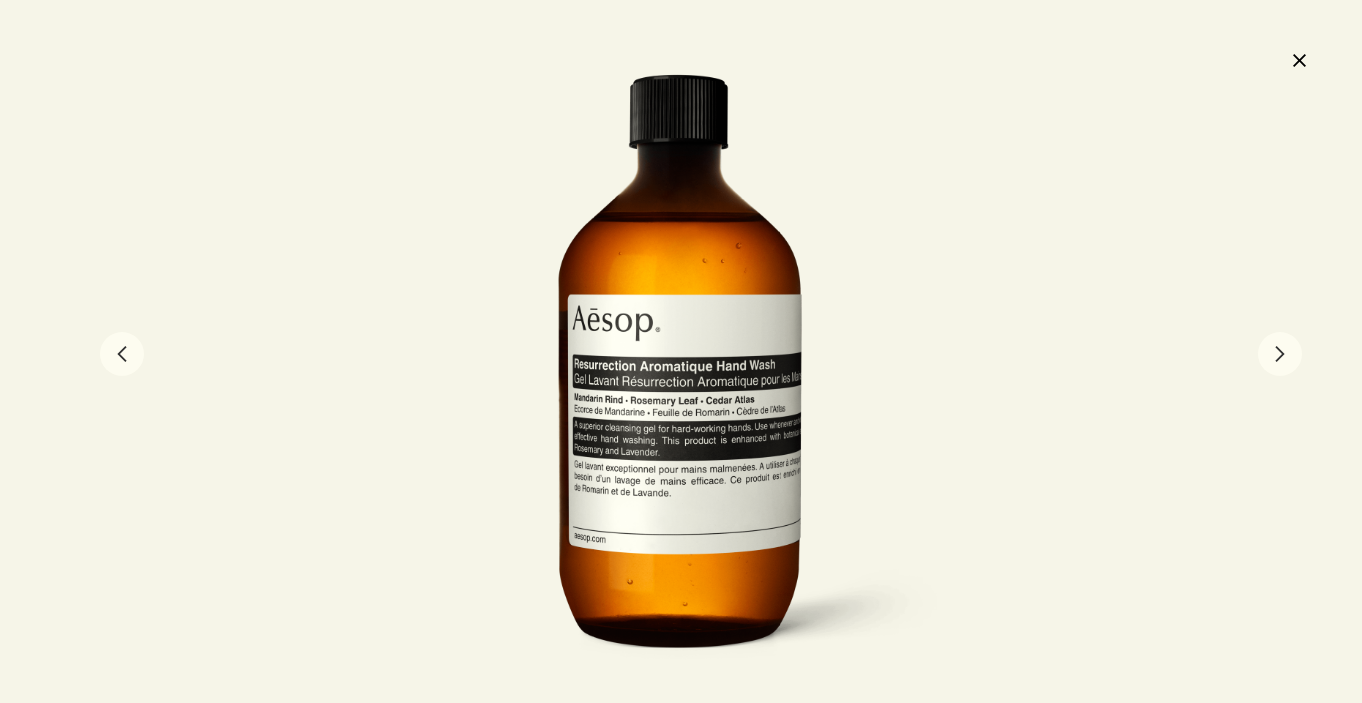click on "chevron" at bounding box center [1280, 354] 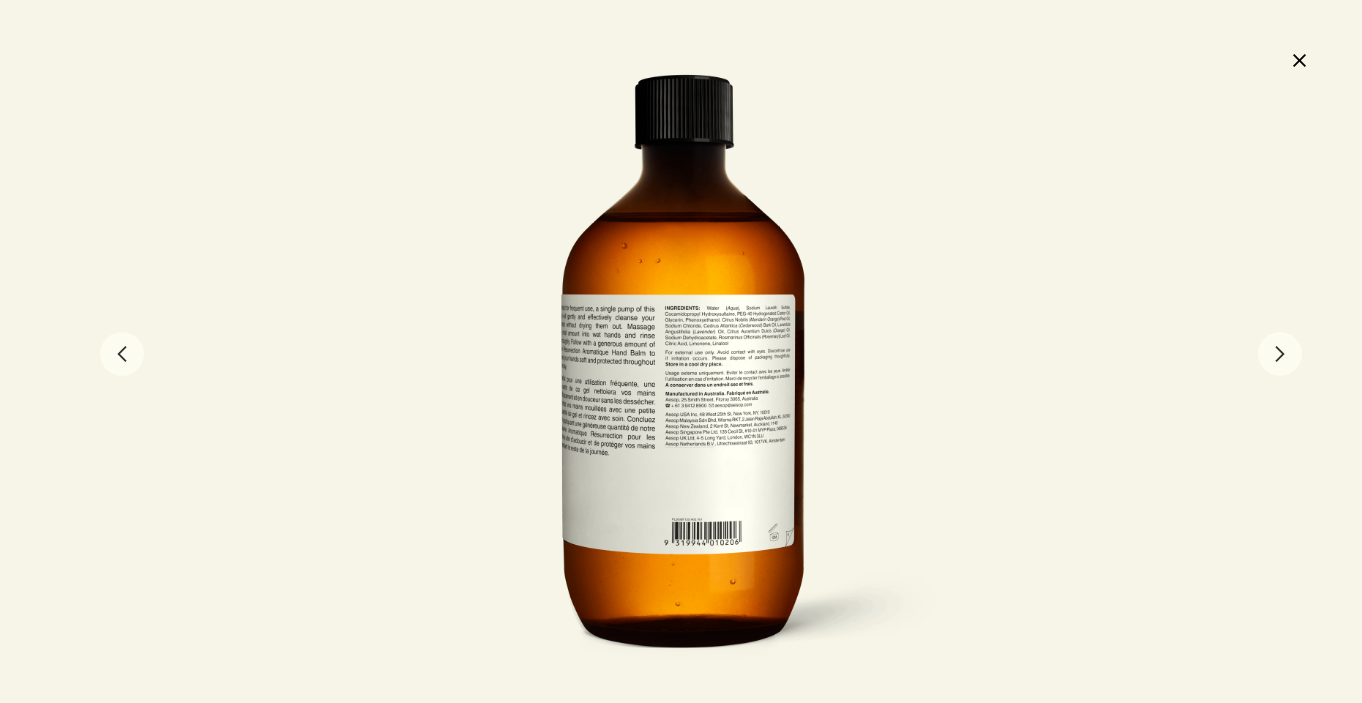 click on "chevron" at bounding box center (1280, 354) 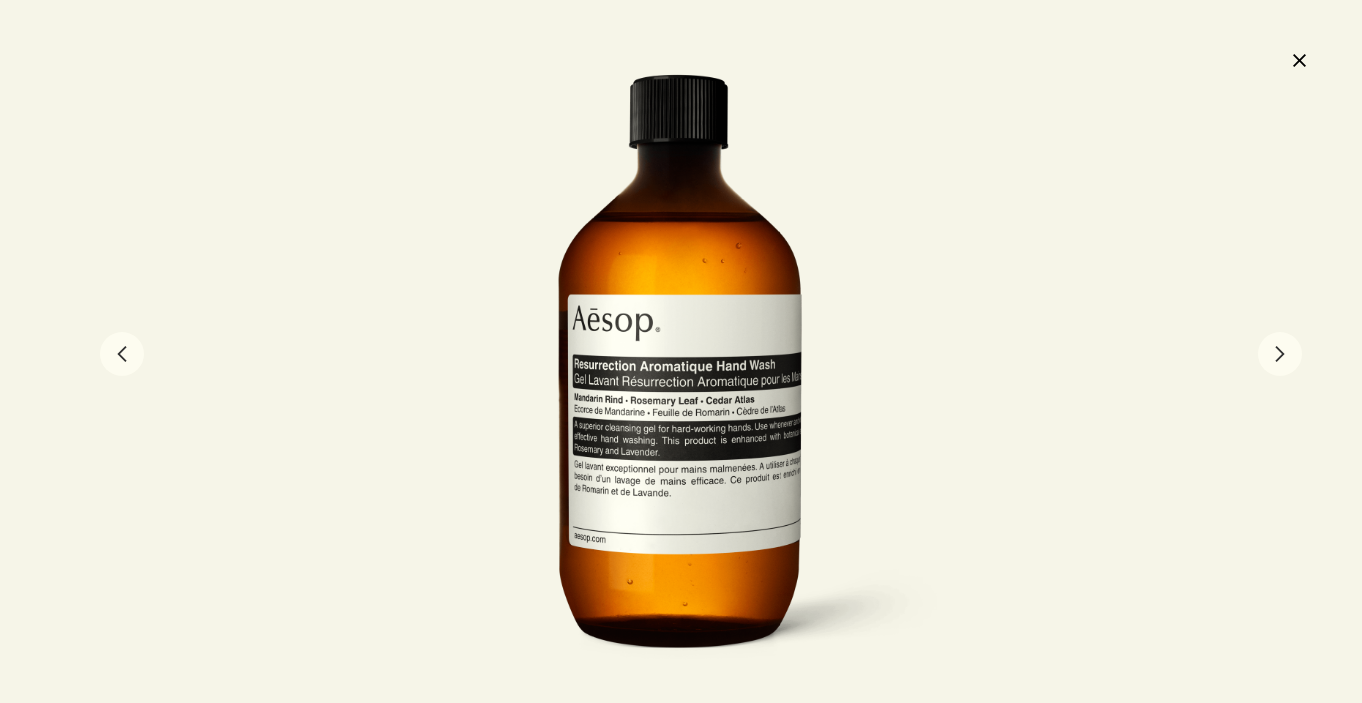 click on "close" at bounding box center [1299, 60] 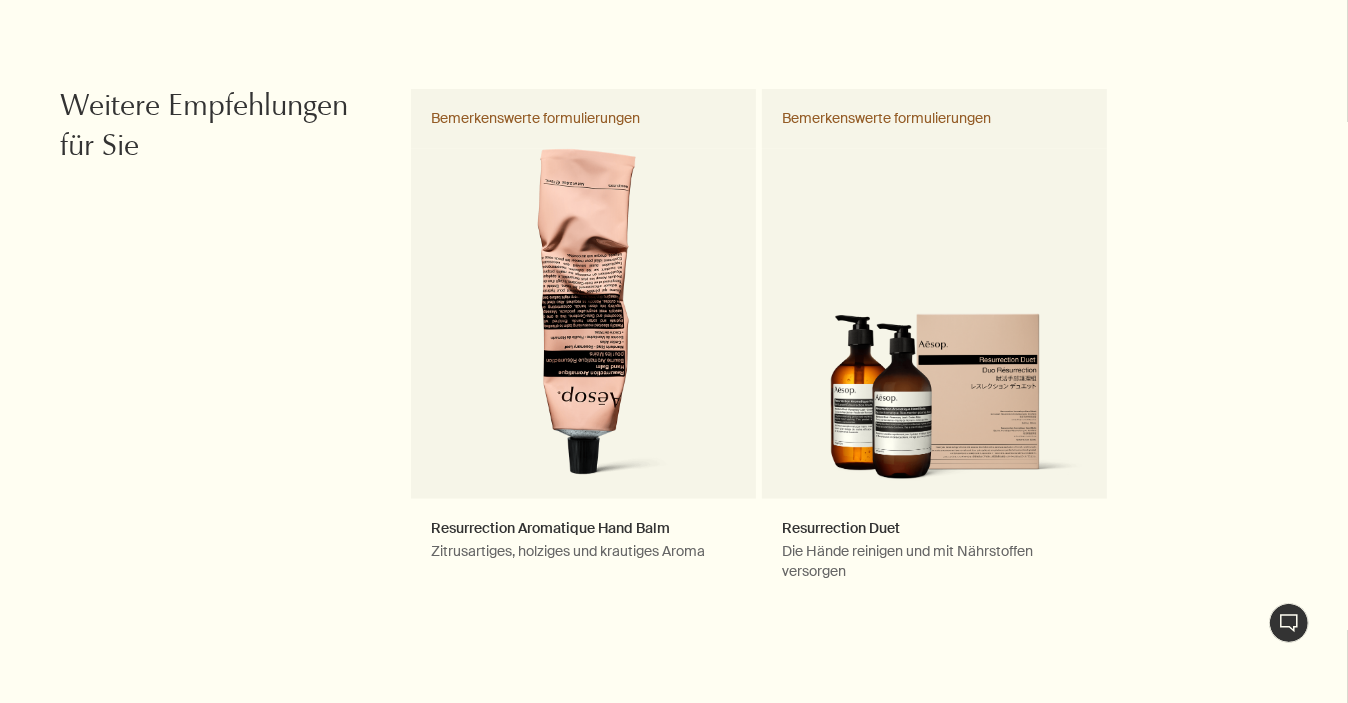 scroll, scrollTop: 2150, scrollLeft: 0, axis: vertical 